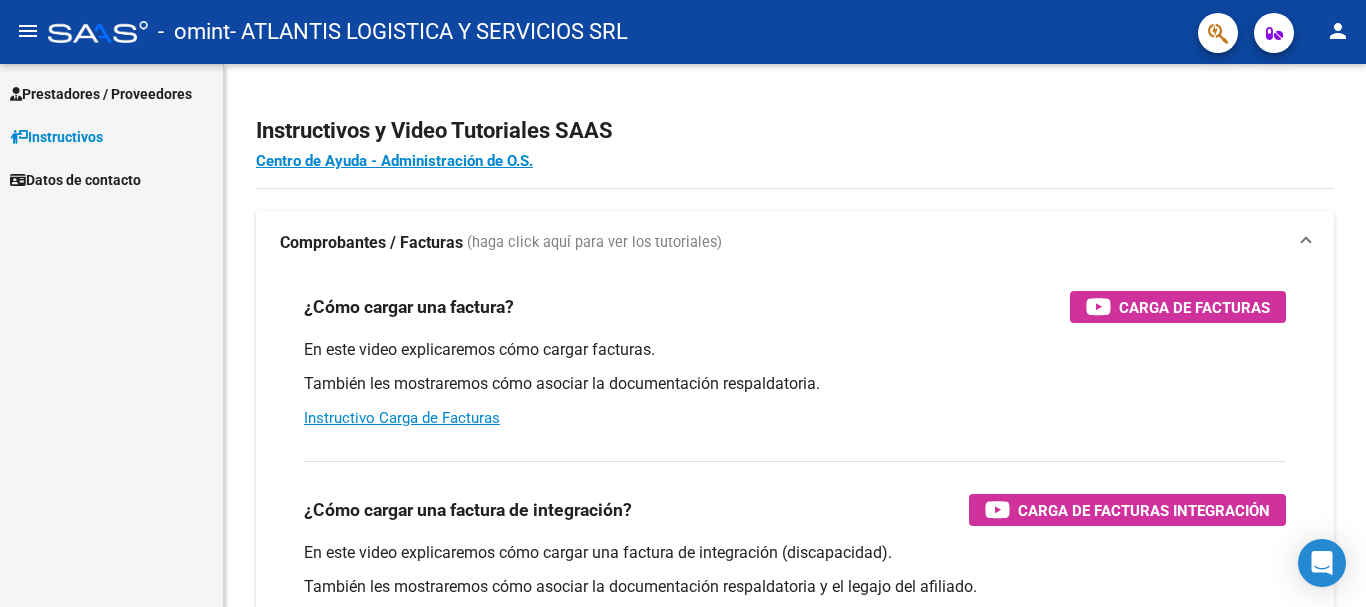 scroll, scrollTop: 0, scrollLeft: 0, axis: both 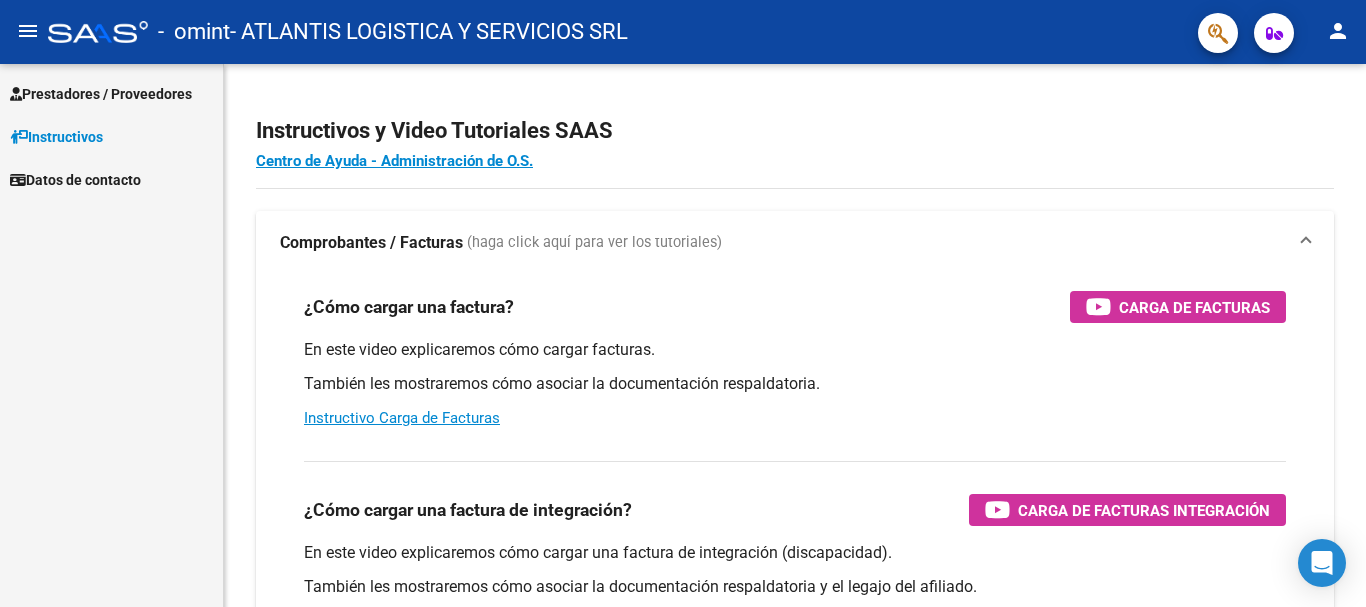 click on "Prestadores / Proveedores" at bounding box center (101, 94) 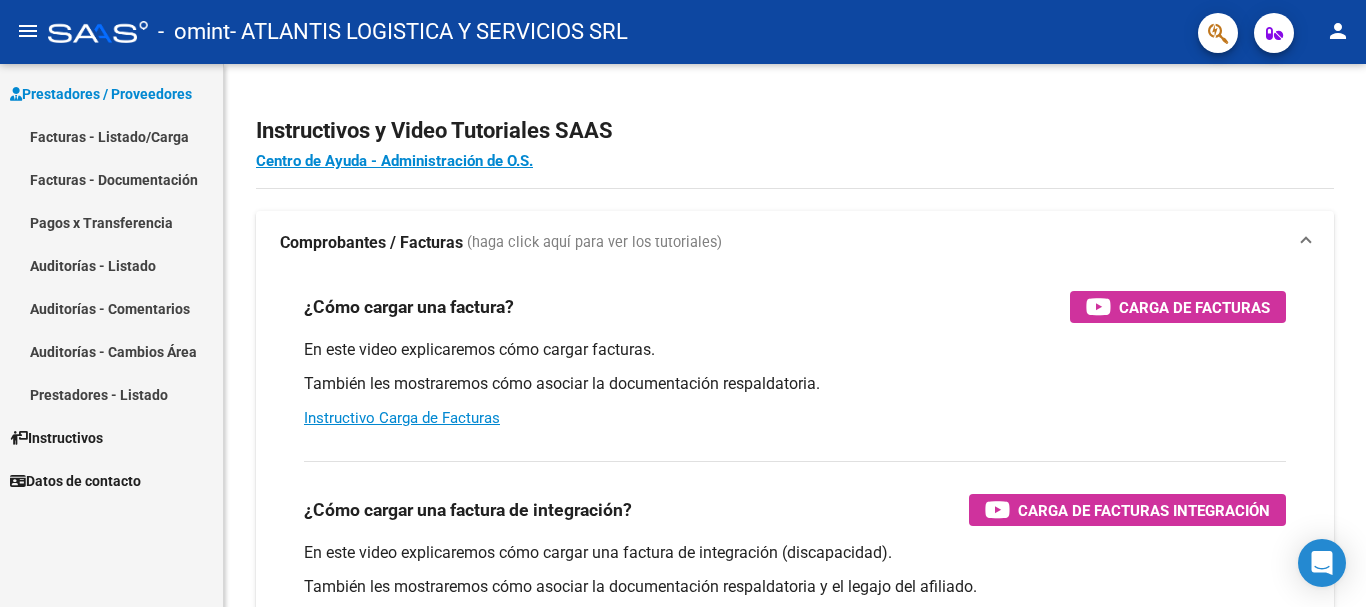 click on "Prestadores / Proveedores" at bounding box center (101, 94) 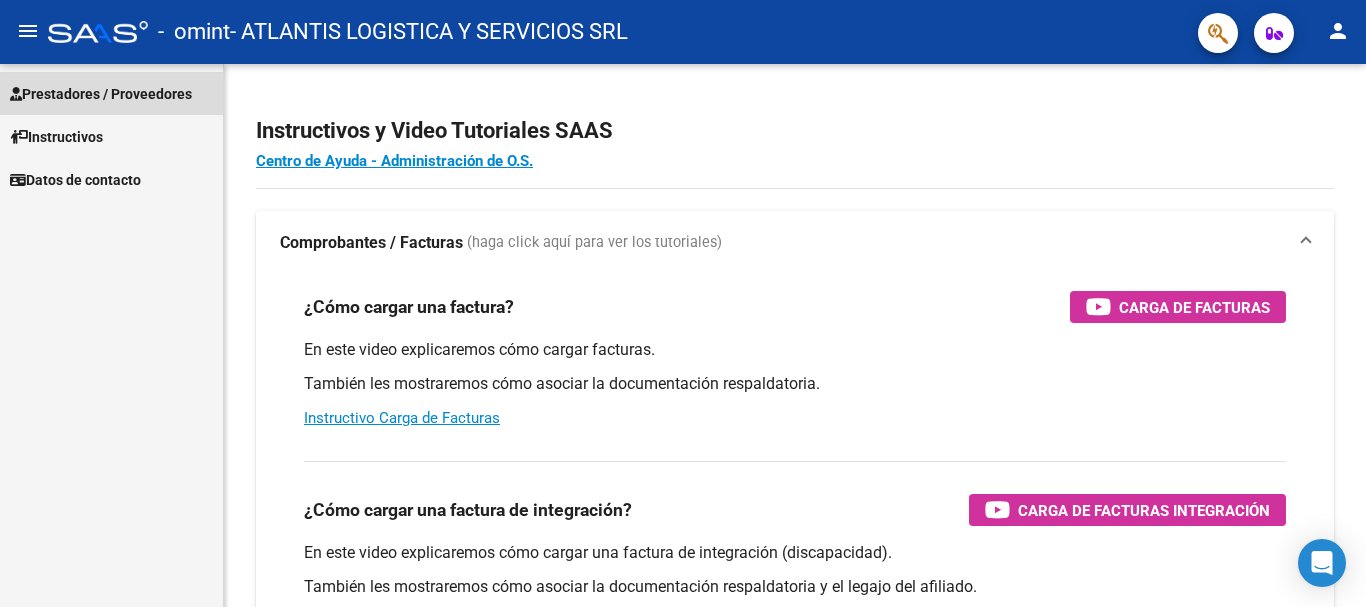 click on "Prestadores / Proveedores" at bounding box center (101, 94) 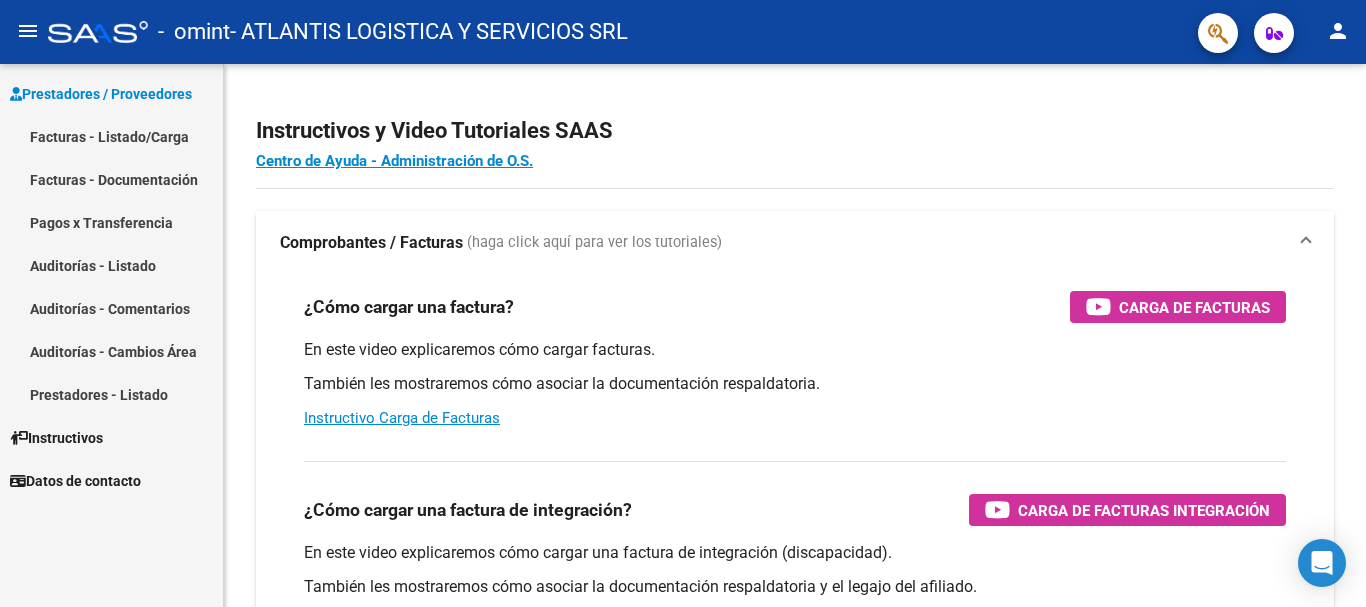 click on "Facturas - Listado/Carga" at bounding box center (111, 136) 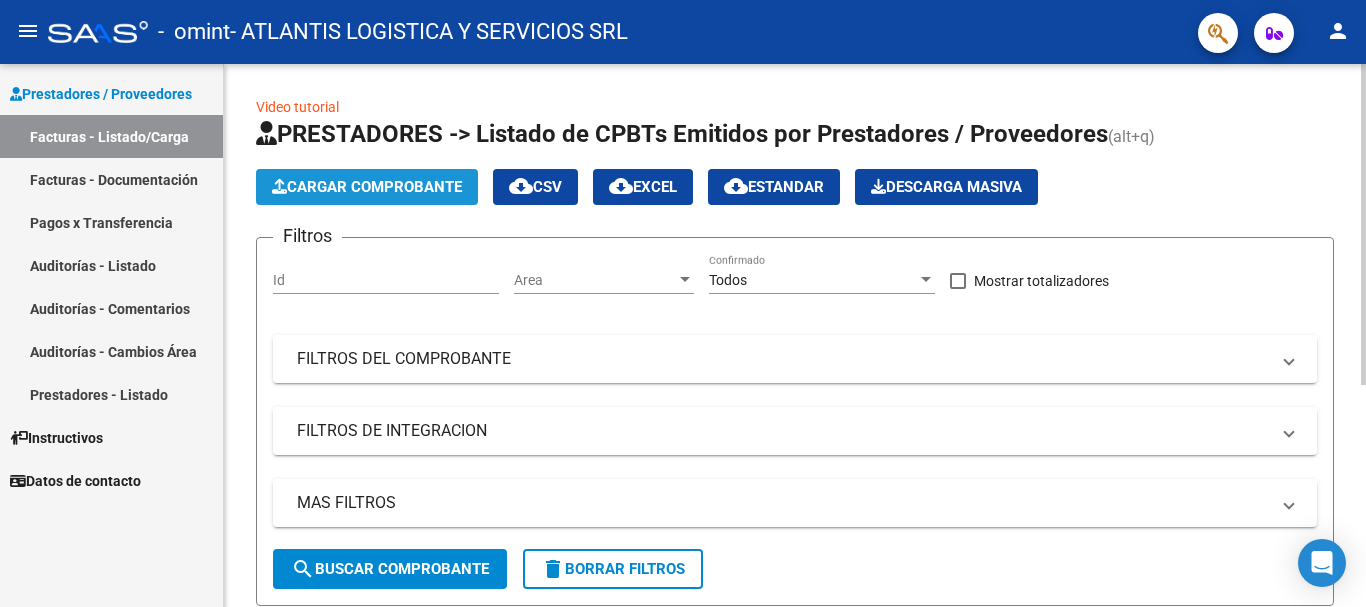 click on "Cargar Comprobante" 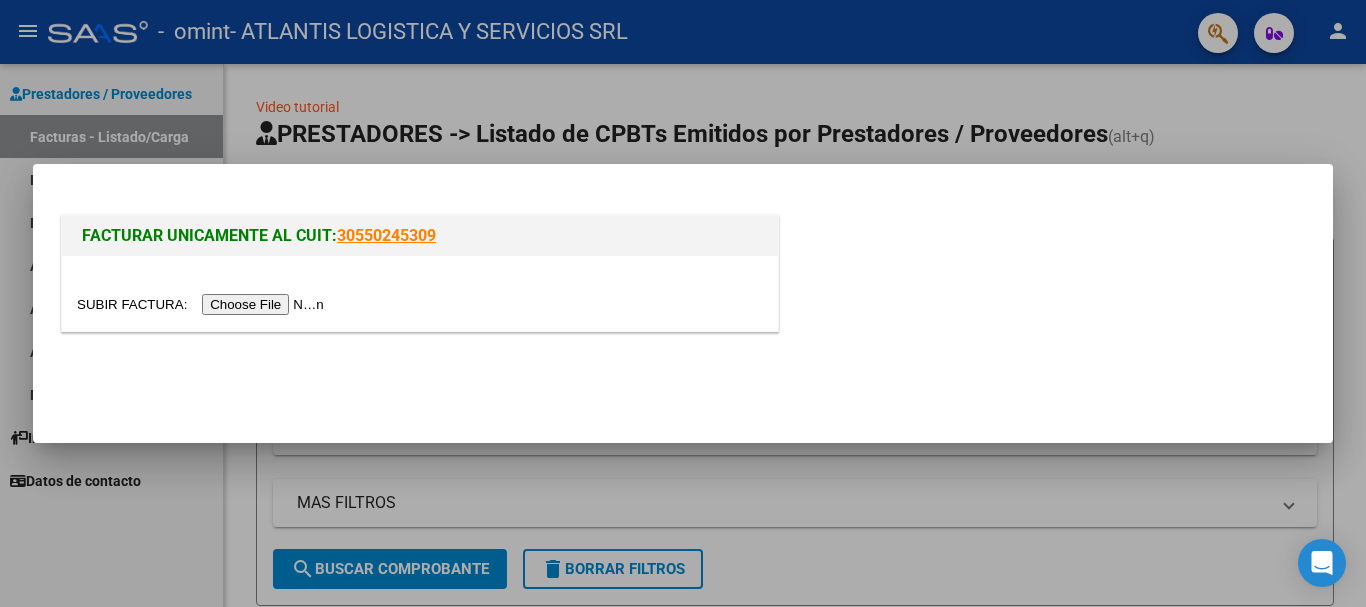 click at bounding box center (203, 304) 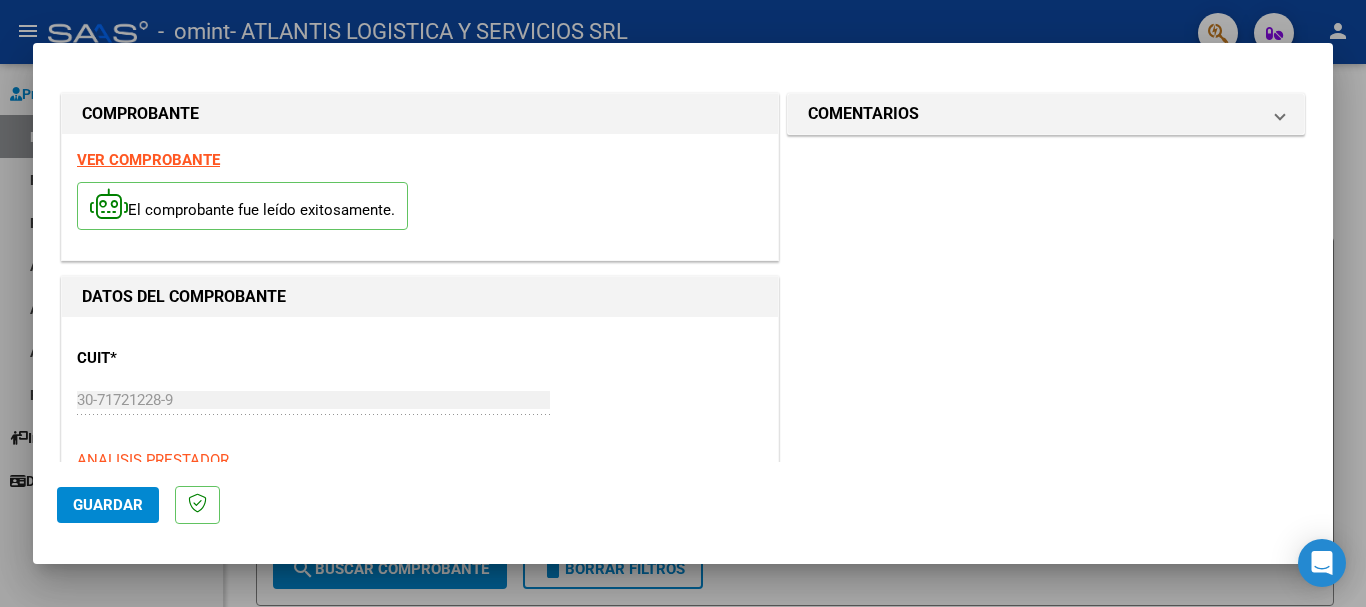 drag, startPoint x: 793, startPoint y: 100, endPoint x: 580, endPoint y: 322, distance: 307.6573 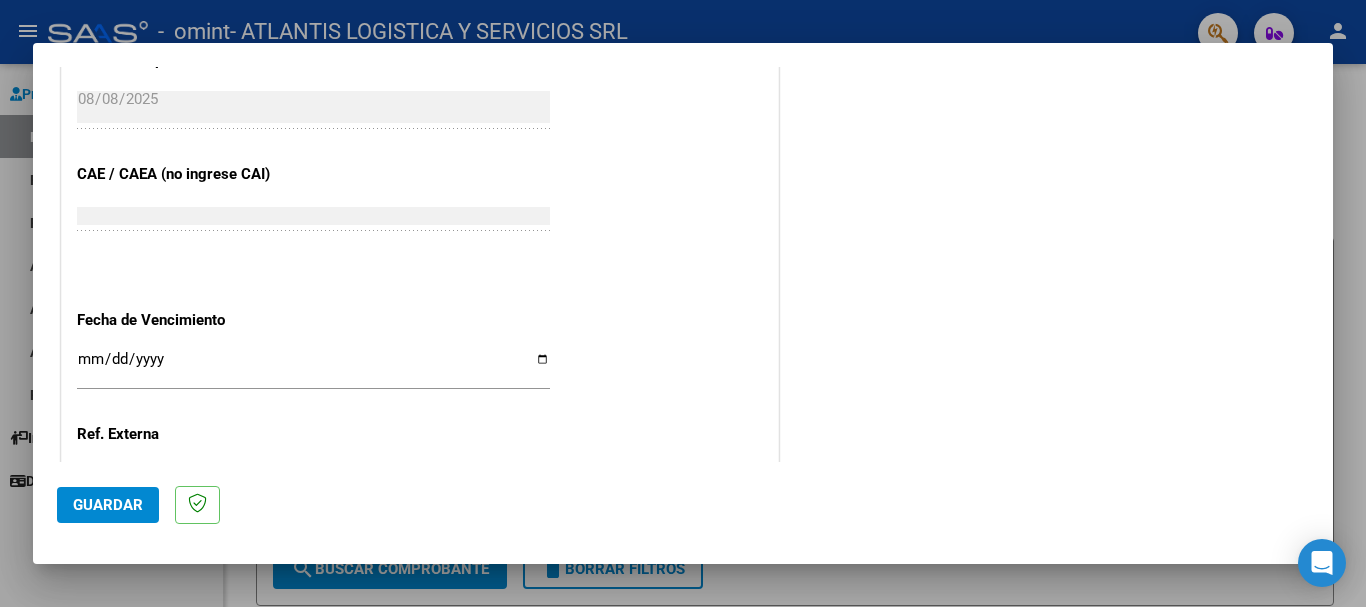 scroll, scrollTop: 966, scrollLeft: 0, axis: vertical 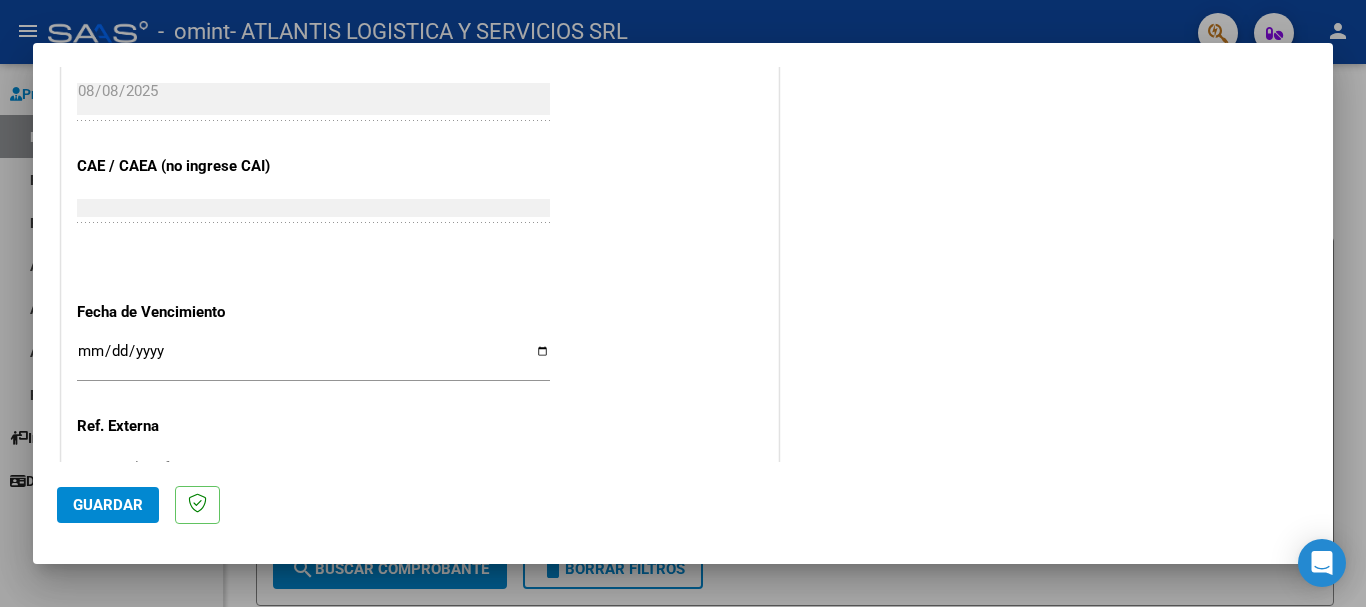 click on "Ingresar la fecha" at bounding box center [313, 359] 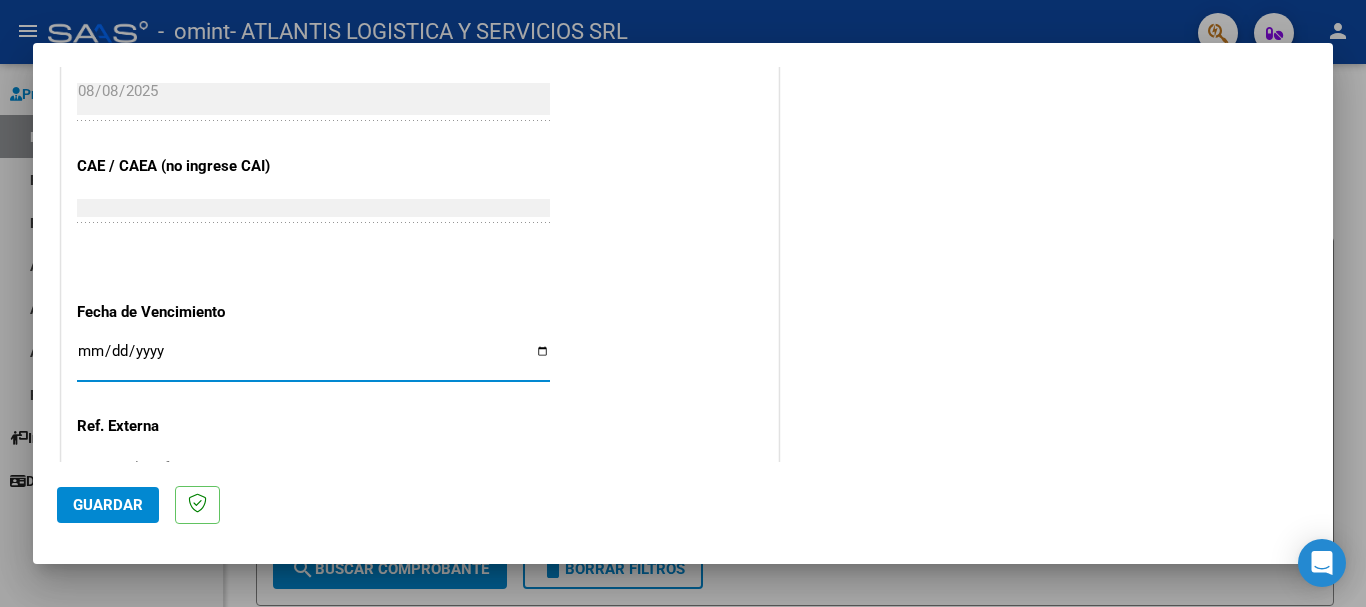 click on "Ingresar la fecha" at bounding box center [313, 359] 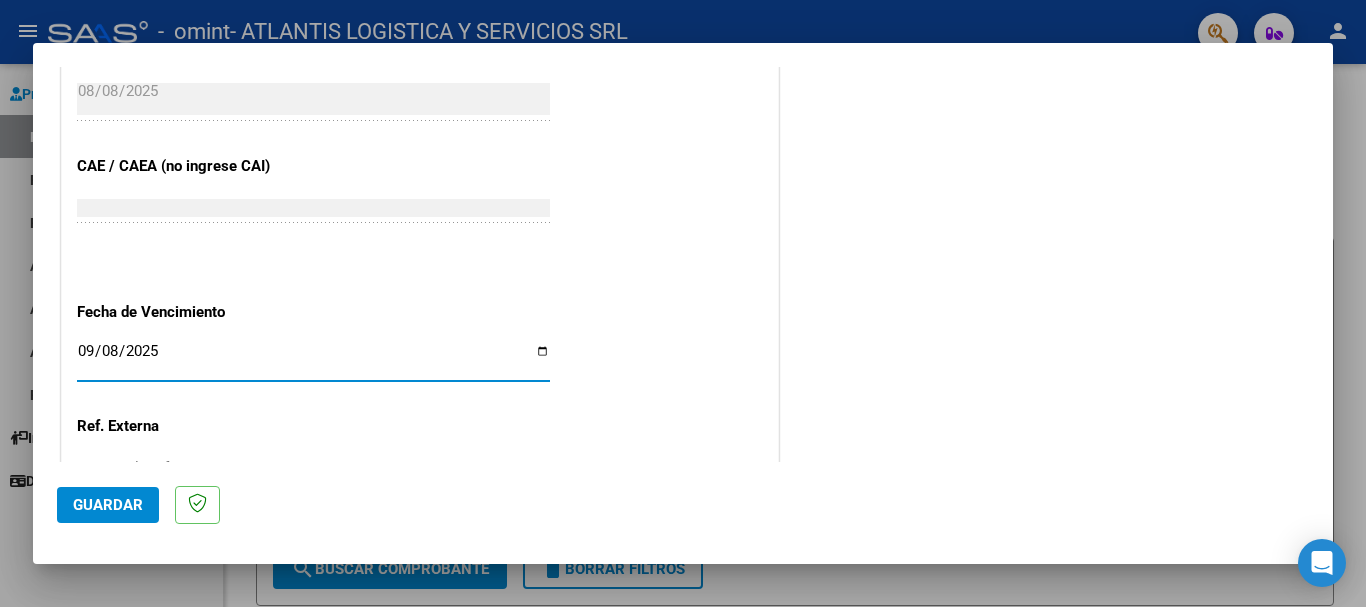 type on "2025-09-08" 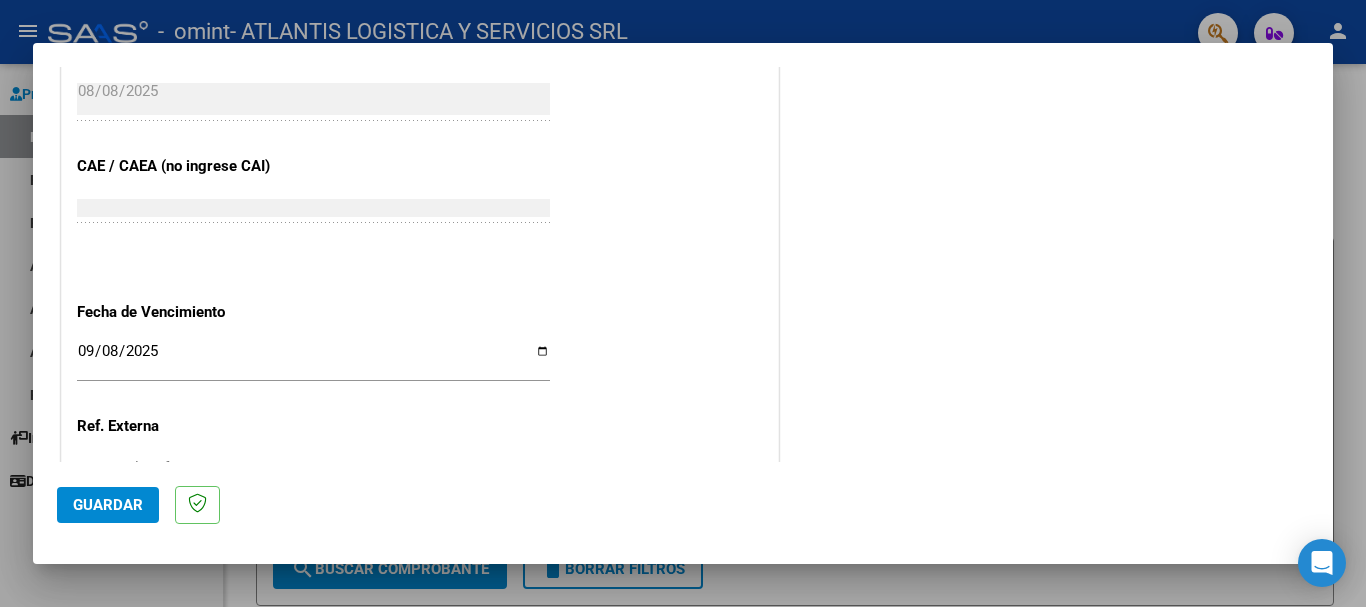 scroll, scrollTop: 1127, scrollLeft: 0, axis: vertical 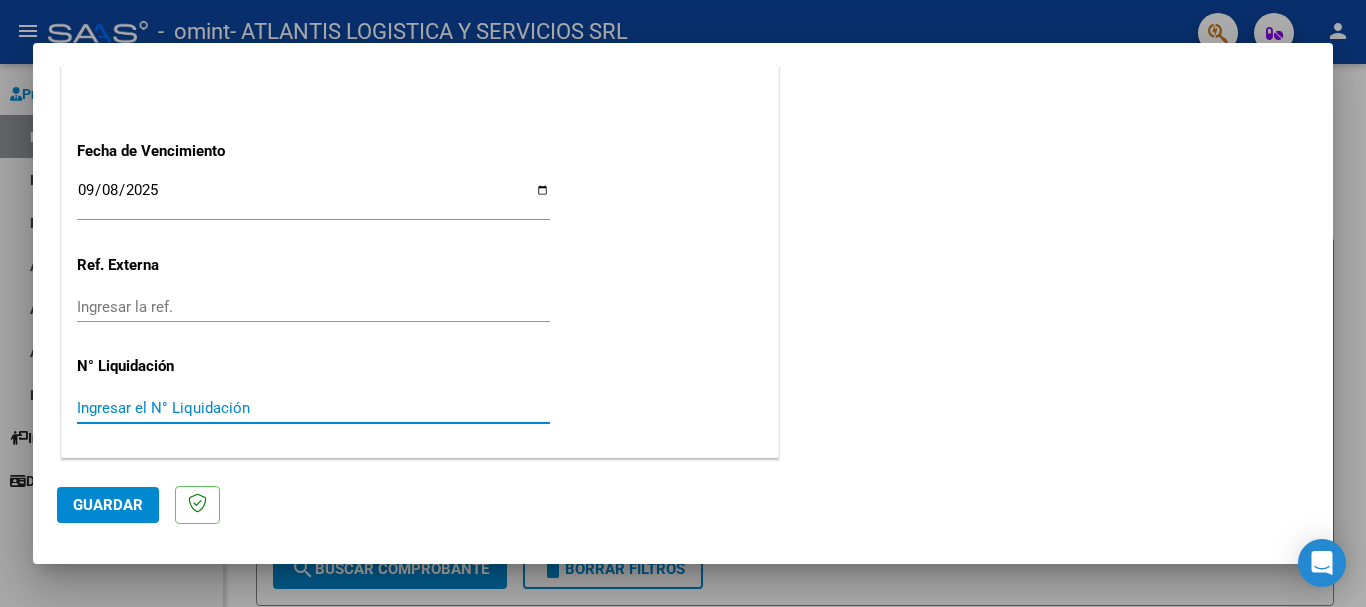 click on "Ingresar el N° Liquidación" at bounding box center (313, 408) 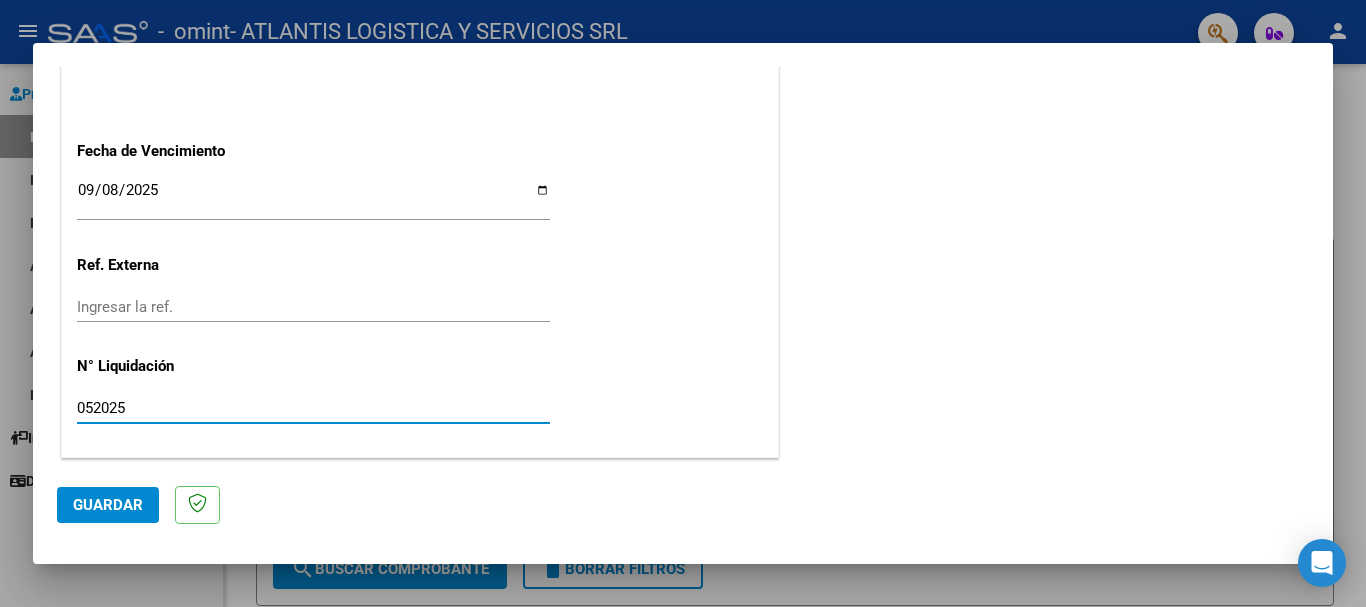 type on "052025" 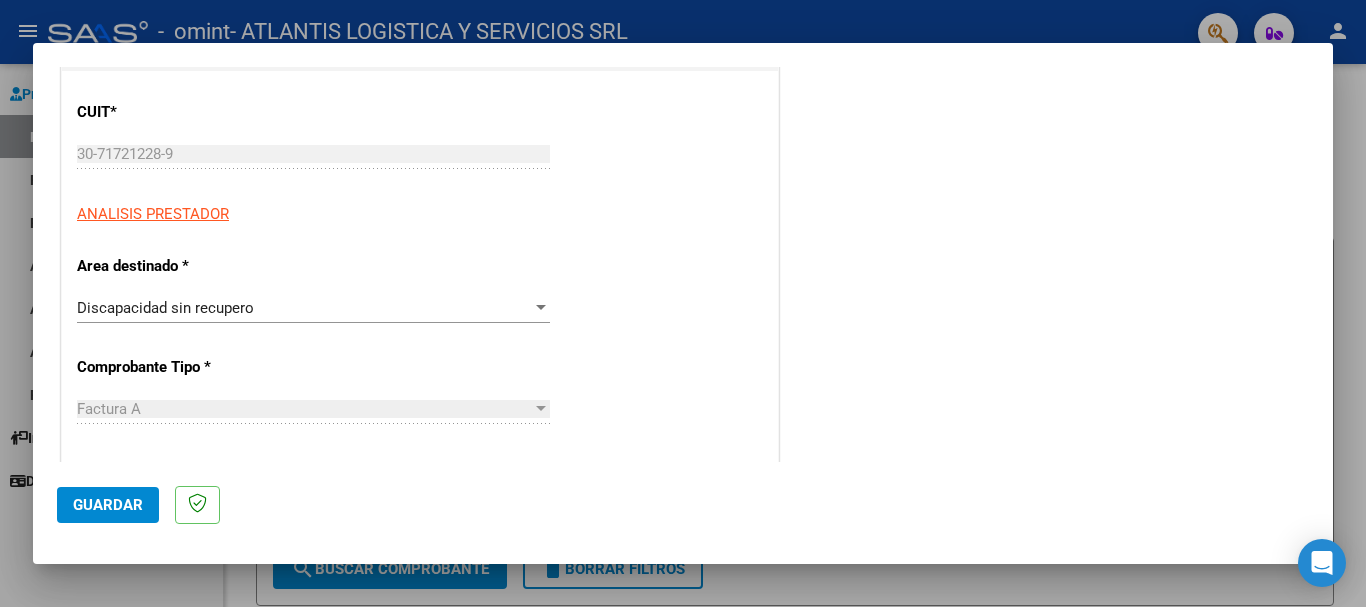 scroll, scrollTop: 233, scrollLeft: 0, axis: vertical 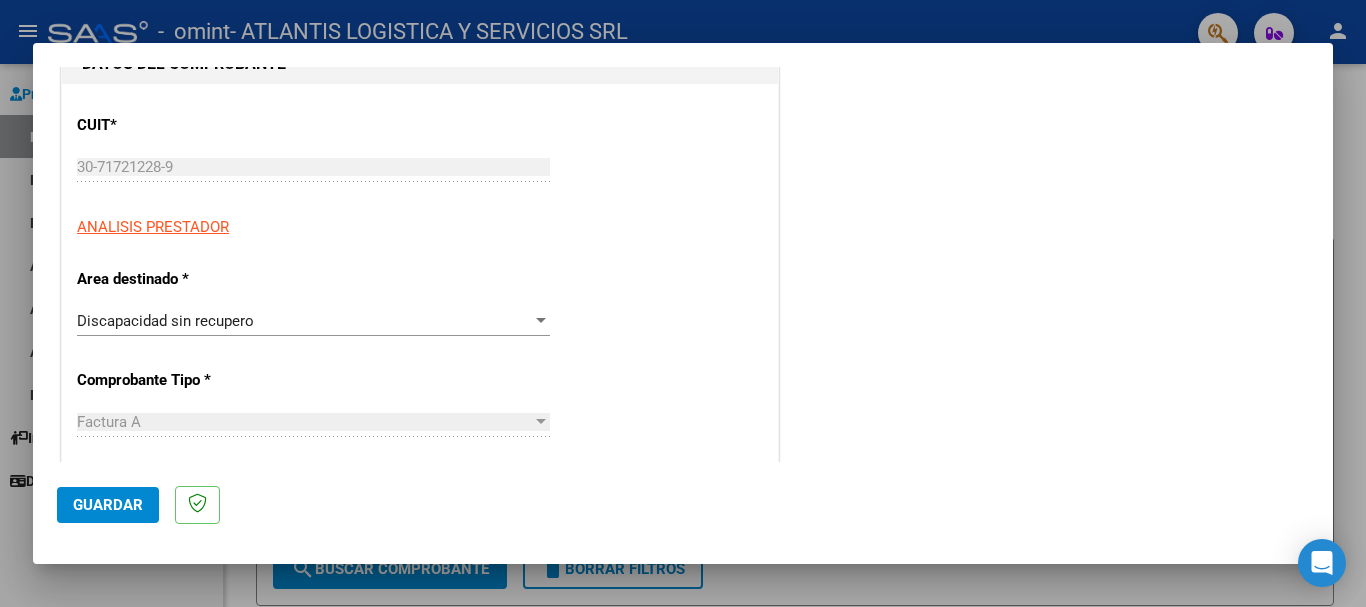 click on "Discapacidad sin recupero Seleccionar Area" at bounding box center [313, 321] 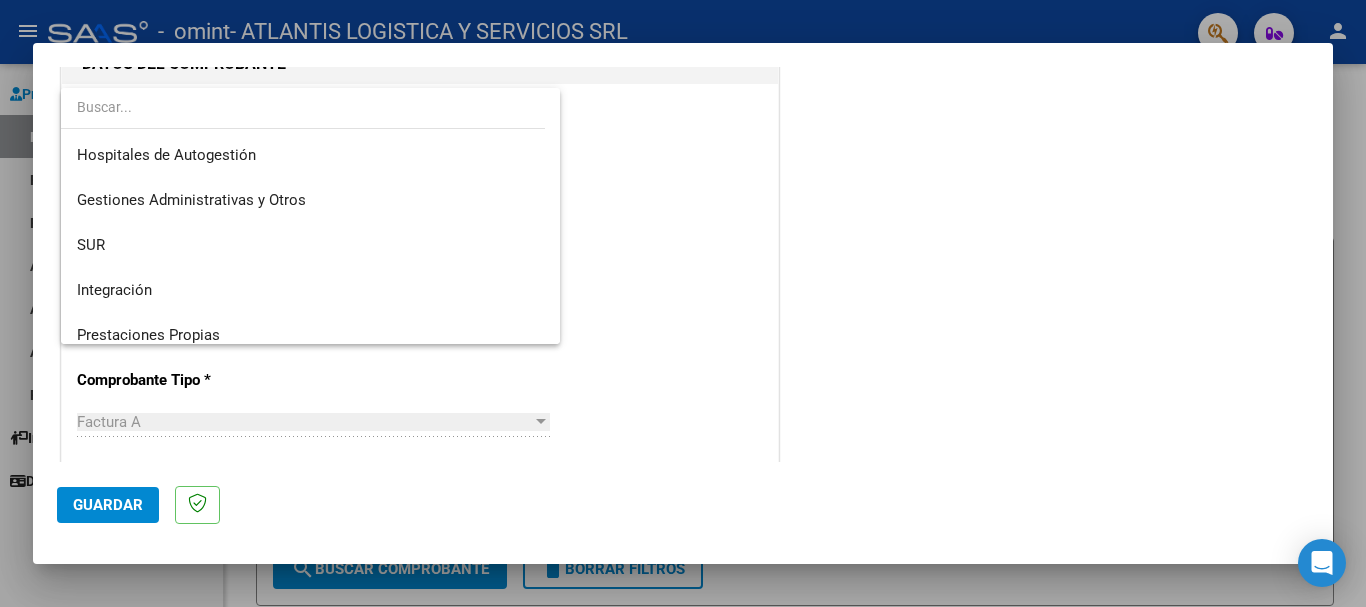 scroll, scrollTop: 149, scrollLeft: 0, axis: vertical 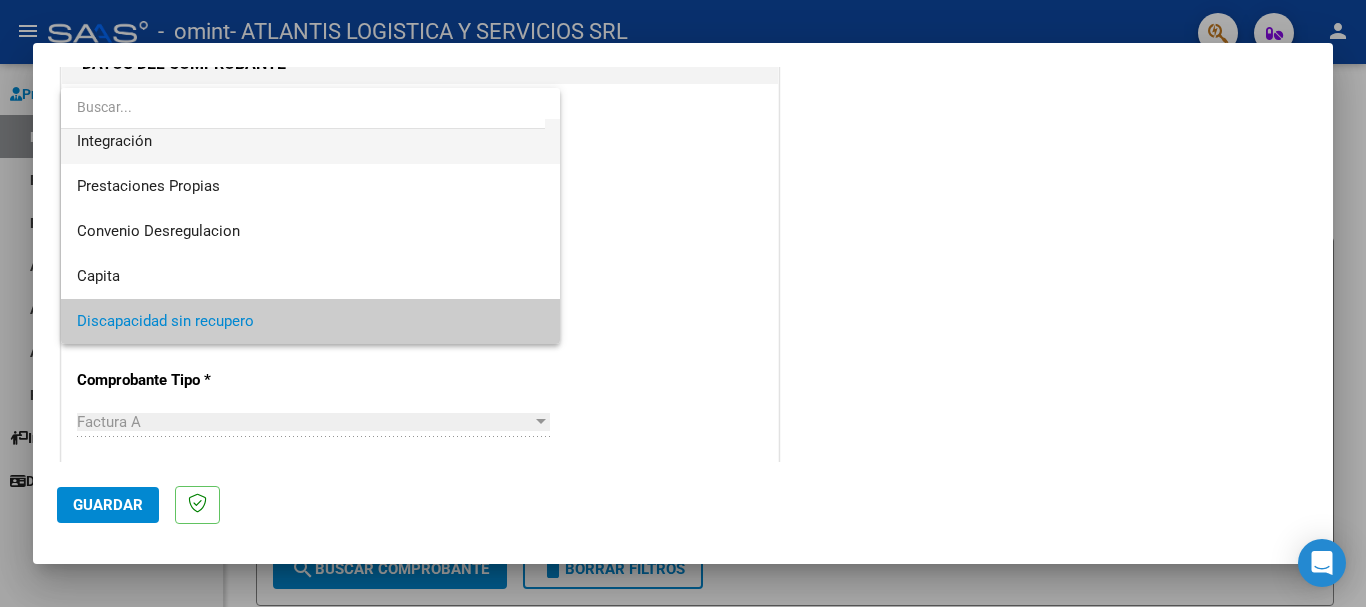 click on "Integración" at bounding box center (310, 141) 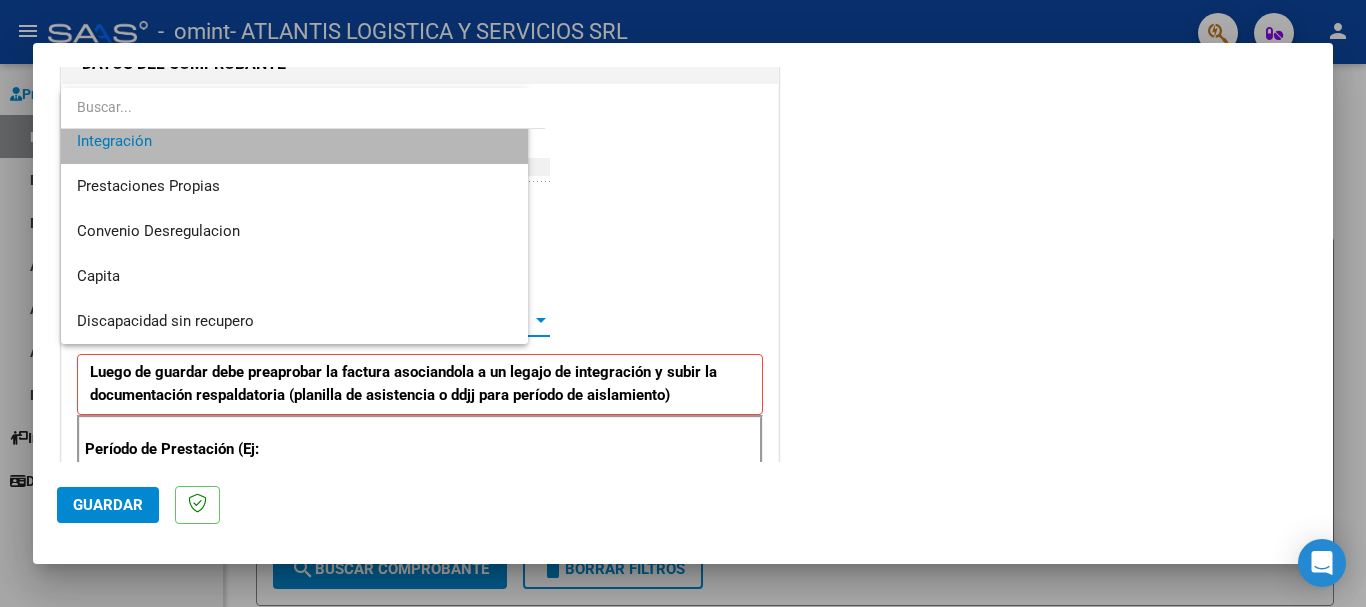 scroll, scrollTop: 135, scrollLeft: 0, axis: vertical 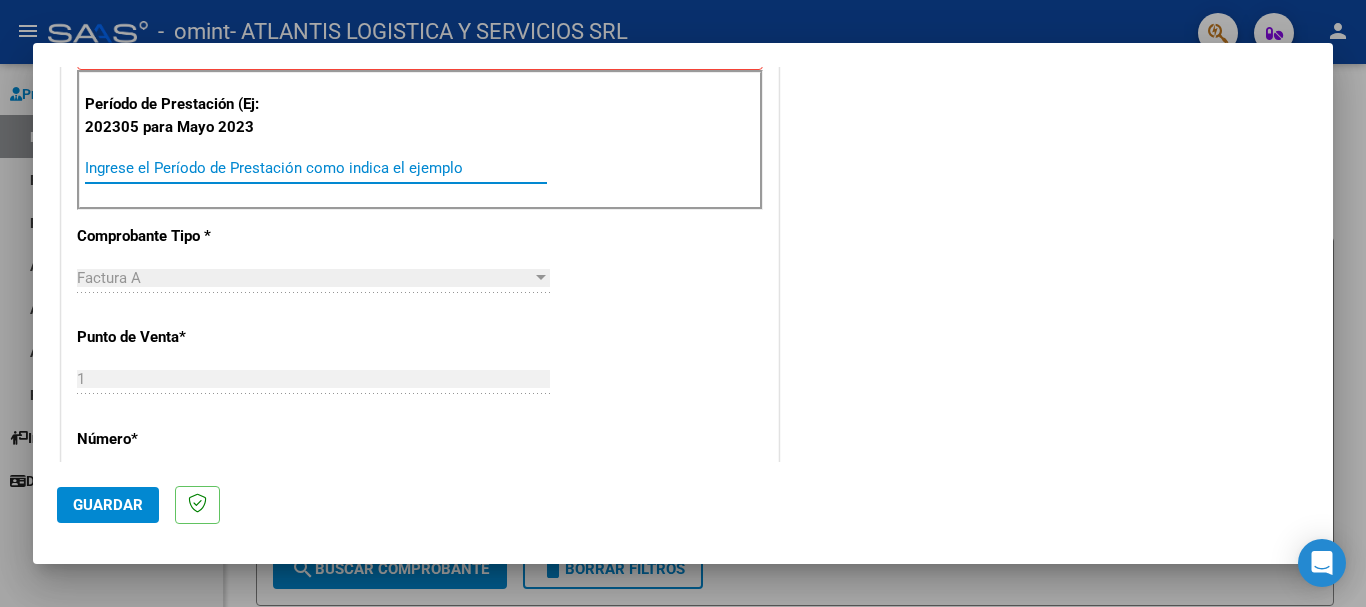click on "Ingrese el Período de Prestación como indica el ejemplo" at bounding box center [316, 168] 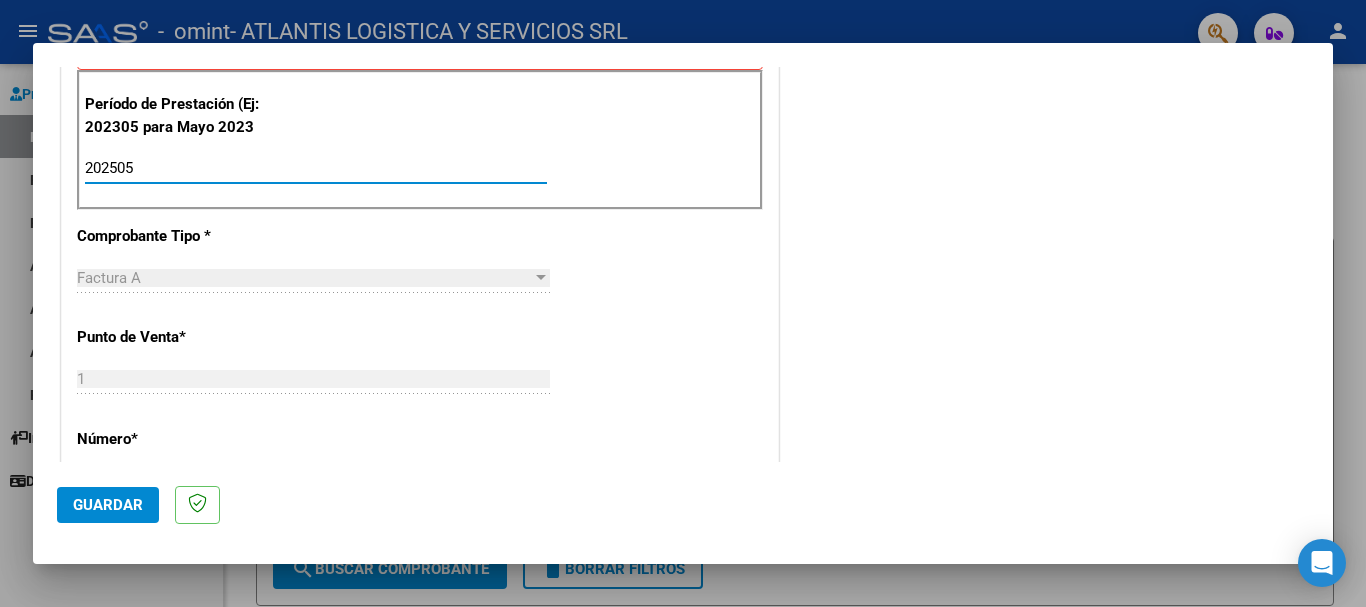 type on "202505" 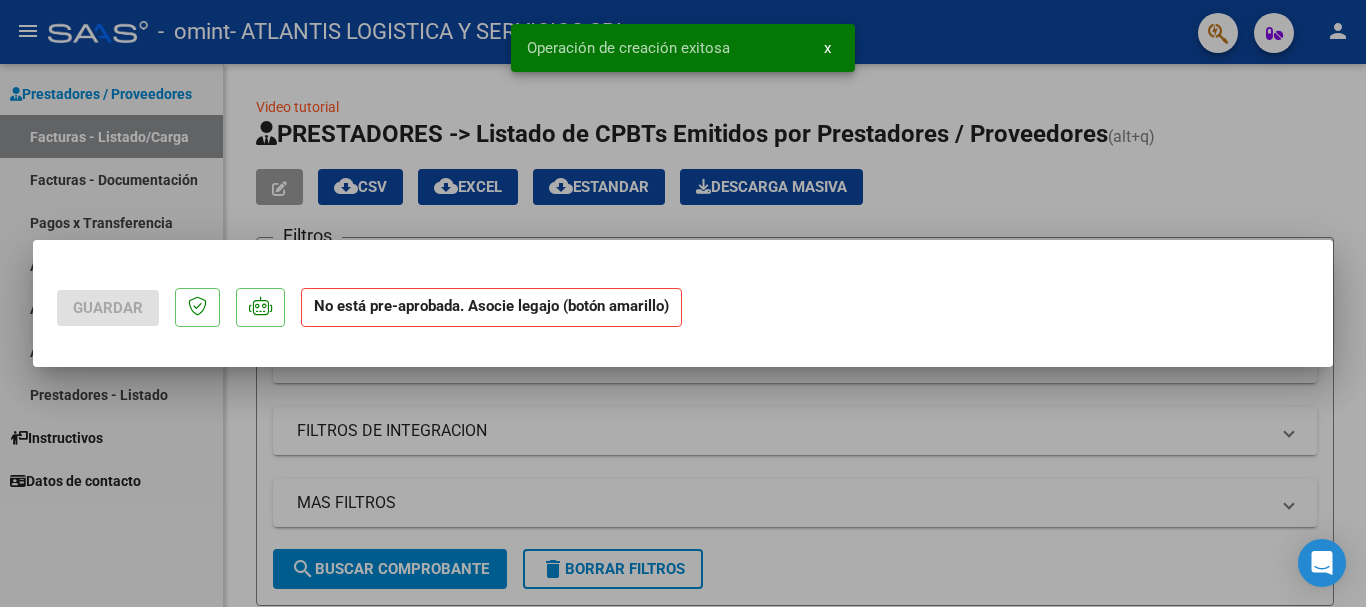 scroll, scrollTop: 0, scrollLeft: 0, axis: both 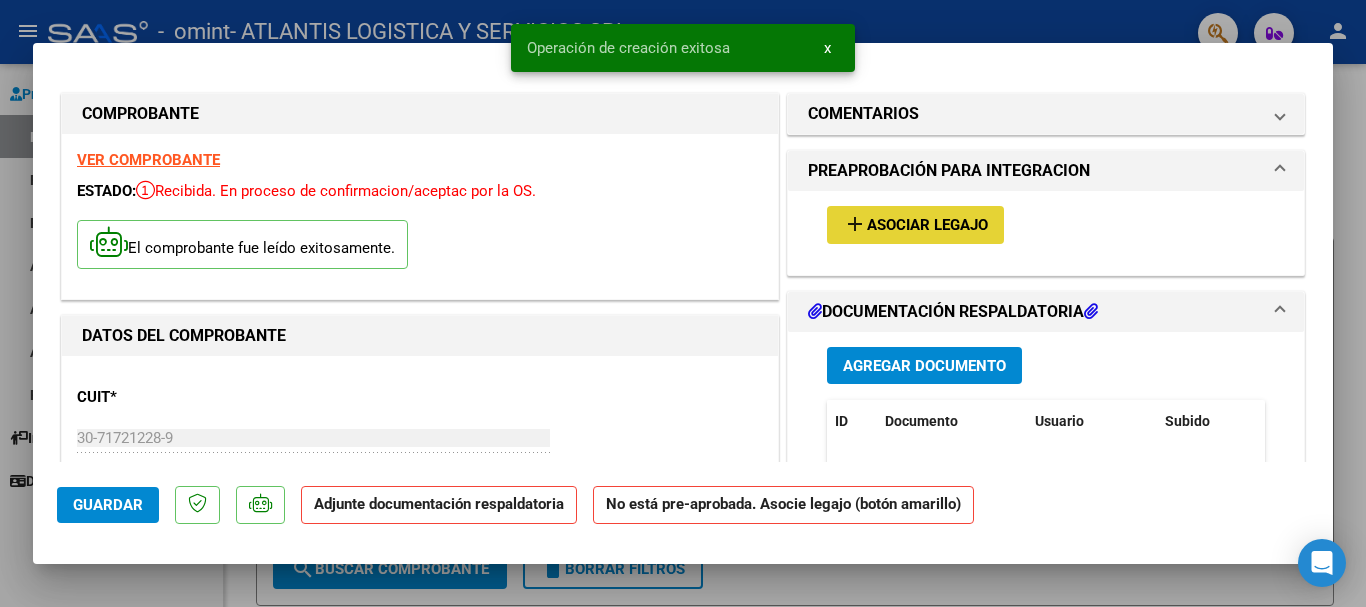 click on "add Asociar Legajo" at bounding box center [915, 224] 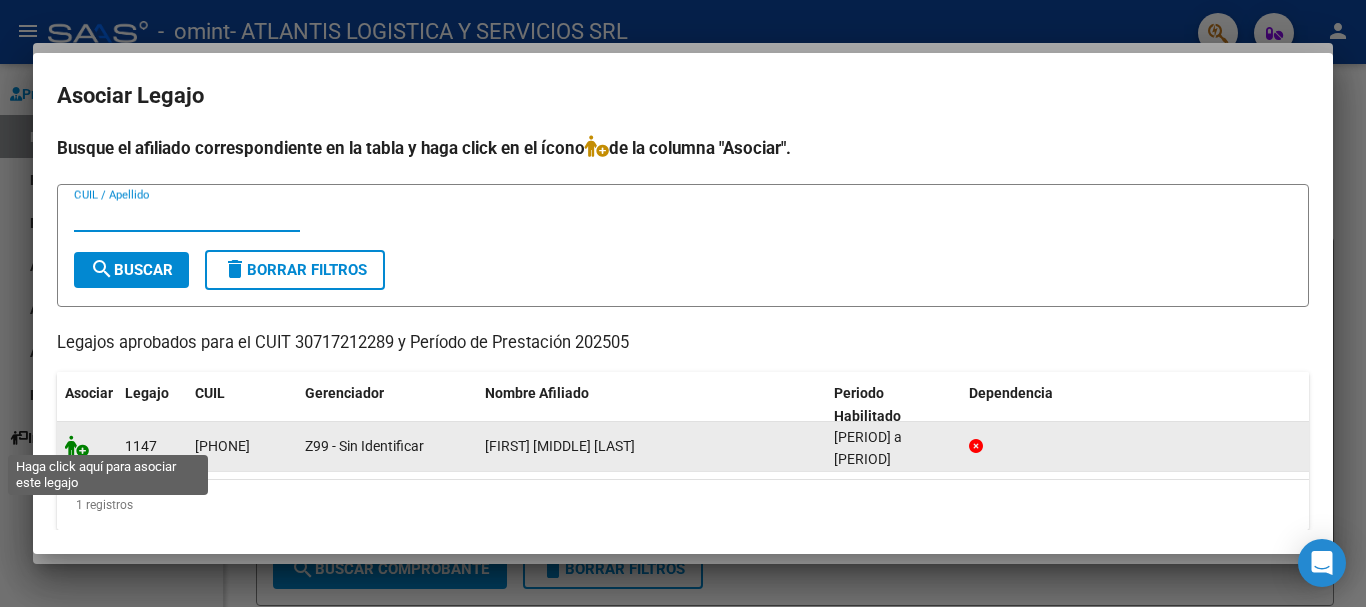 click 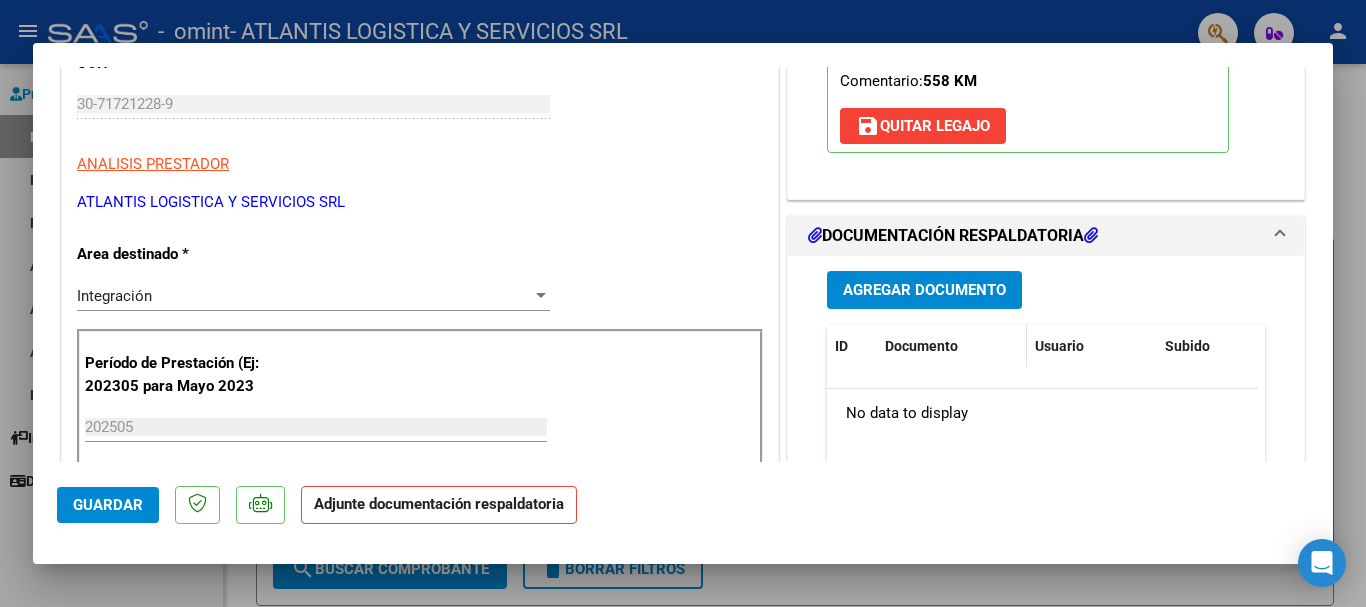 scroll, scrollTop: 349, scrollLeft: 0, axis: vertical 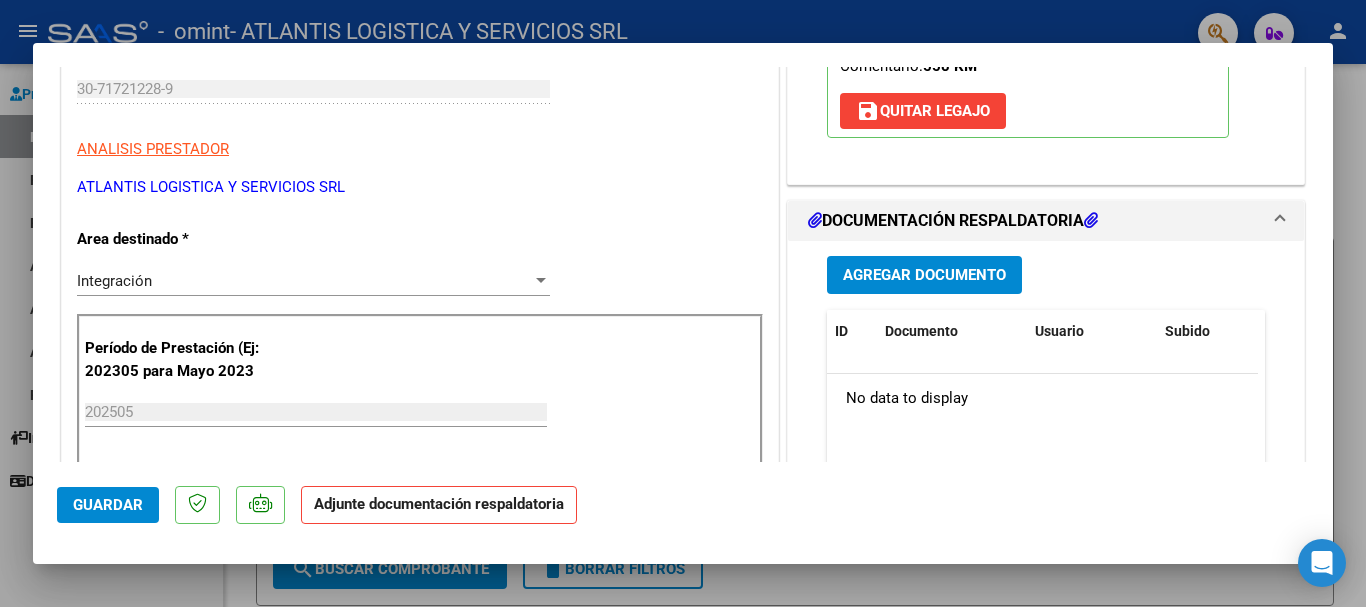 click on "Agregar Documento" at bounding box center (924, 276) 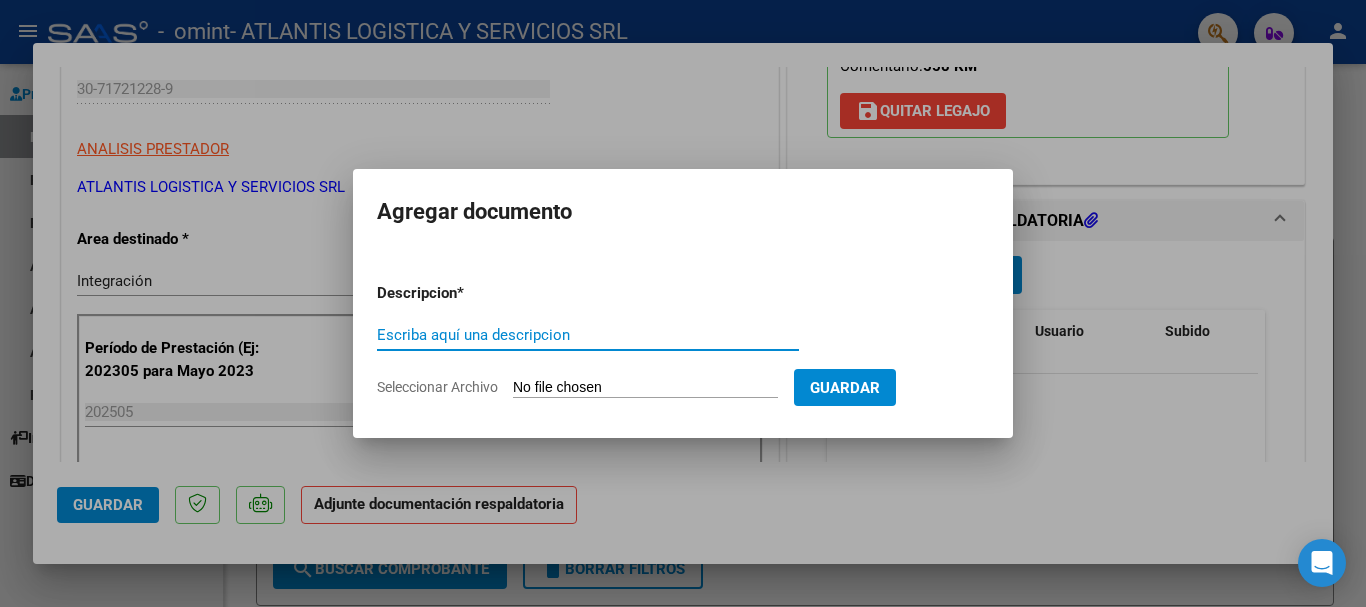 click on "Escriba aquí una descripcion" at bounding box center [588, 335] 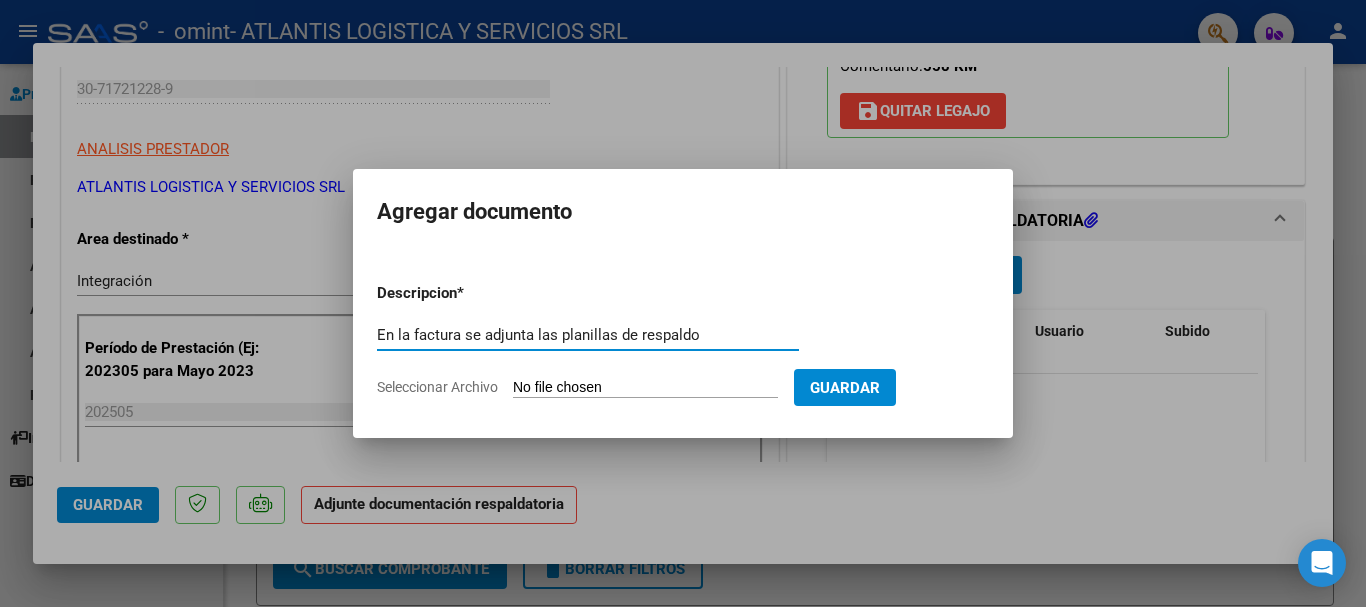 type on "En la factura se adjunta las planillas de respaldo" 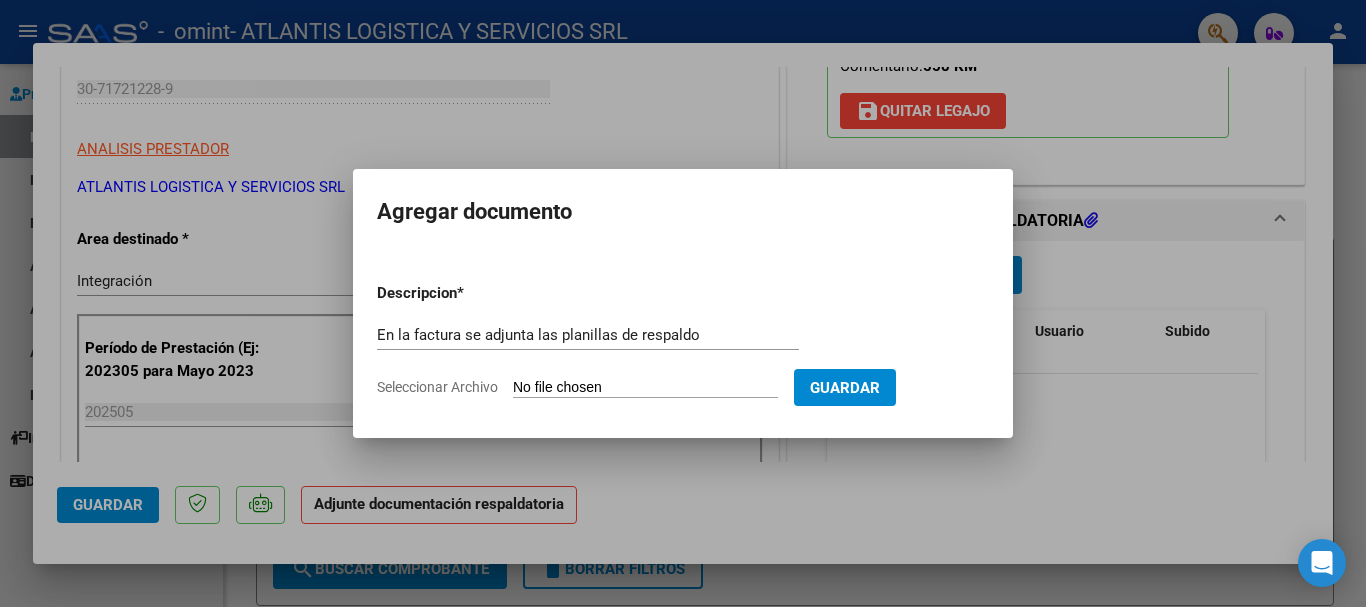 type on "C:\fakepath\[NAME] [NUMBER]_001_00001_00000227.pdf" 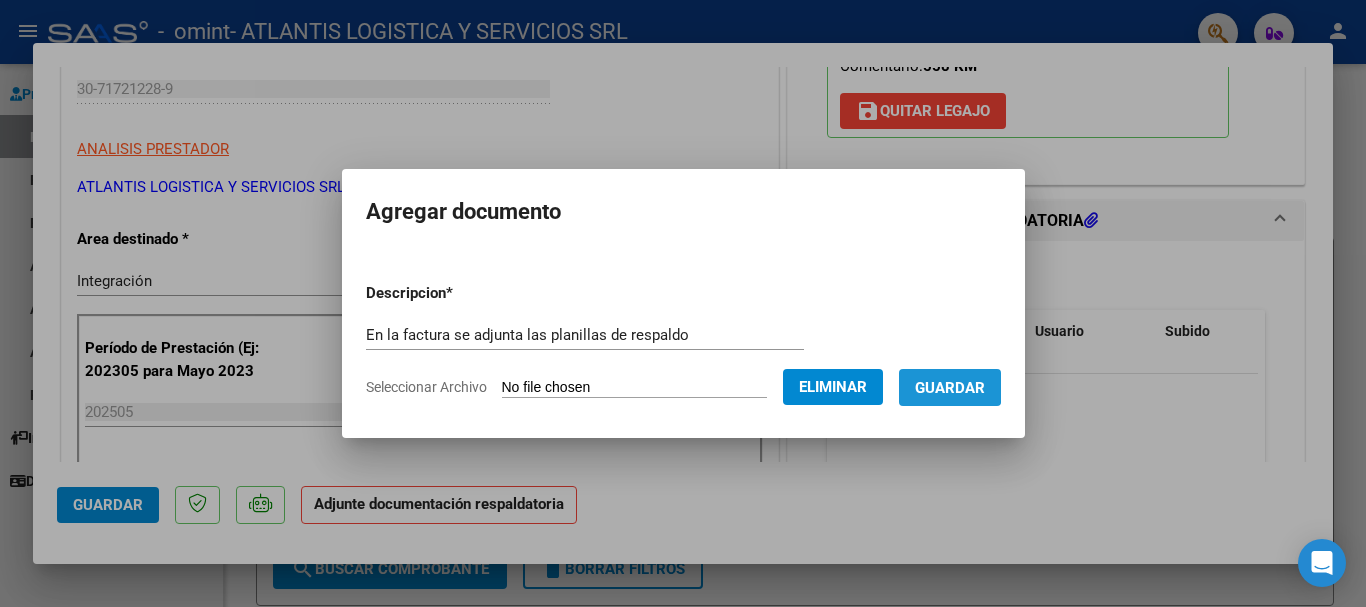 click on "Guardar" at bounding box center [950, 387] 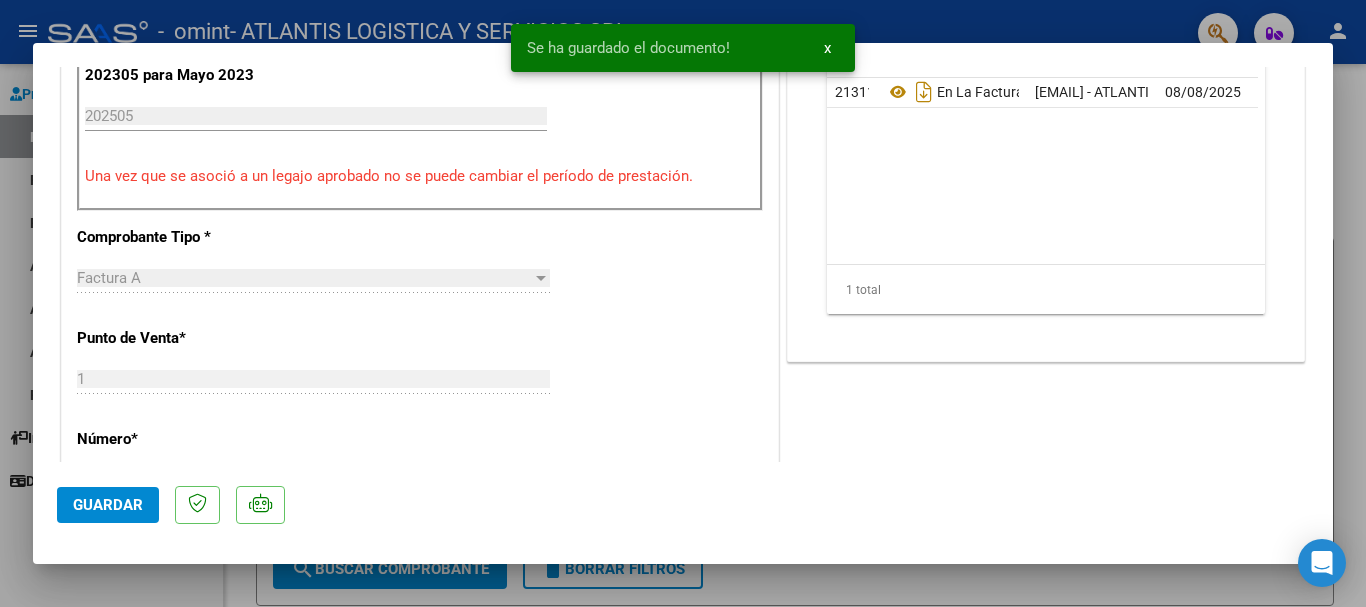 scroll, scrollTop: 694, scrollLeft: 0, axis: vertical 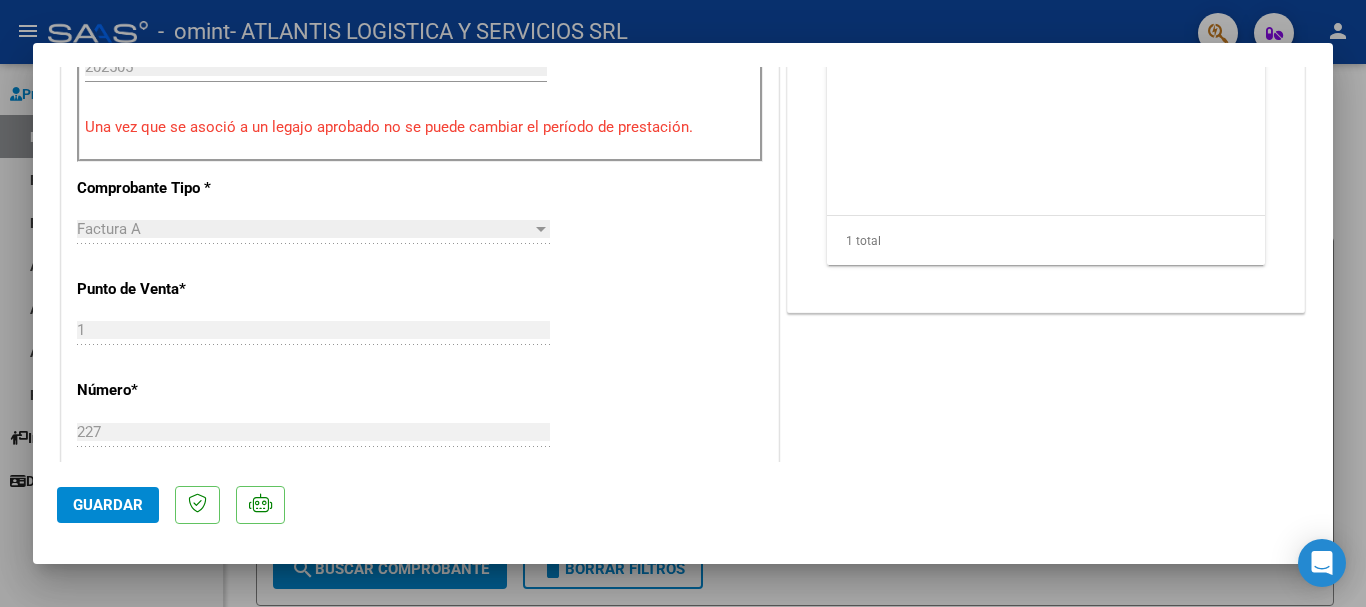 click on "Guardar" 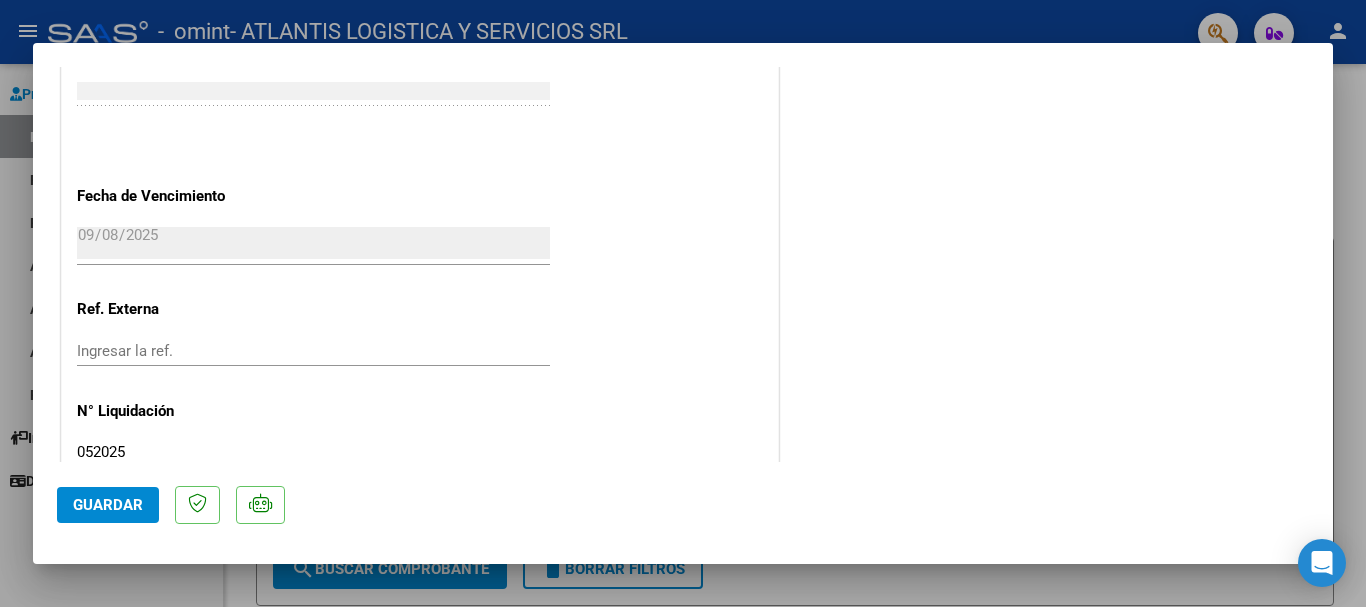 scroll, scrollTop: 1395, scrollLeft: 0, axis: vertical 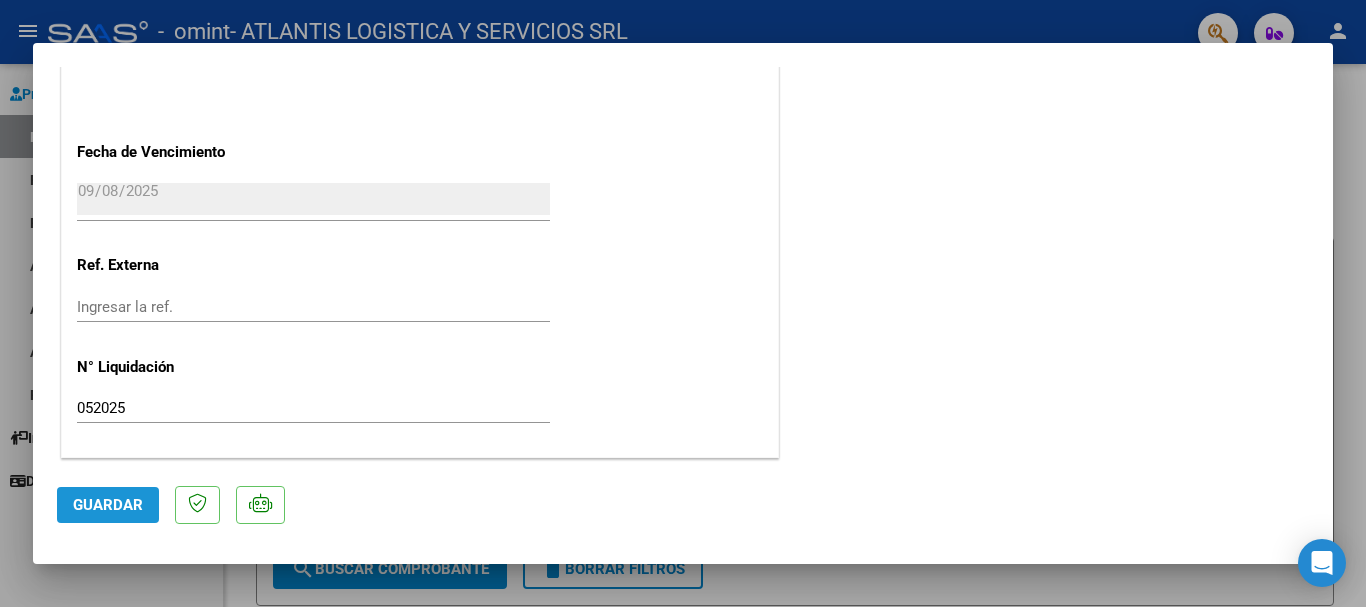 click on "Guardar" 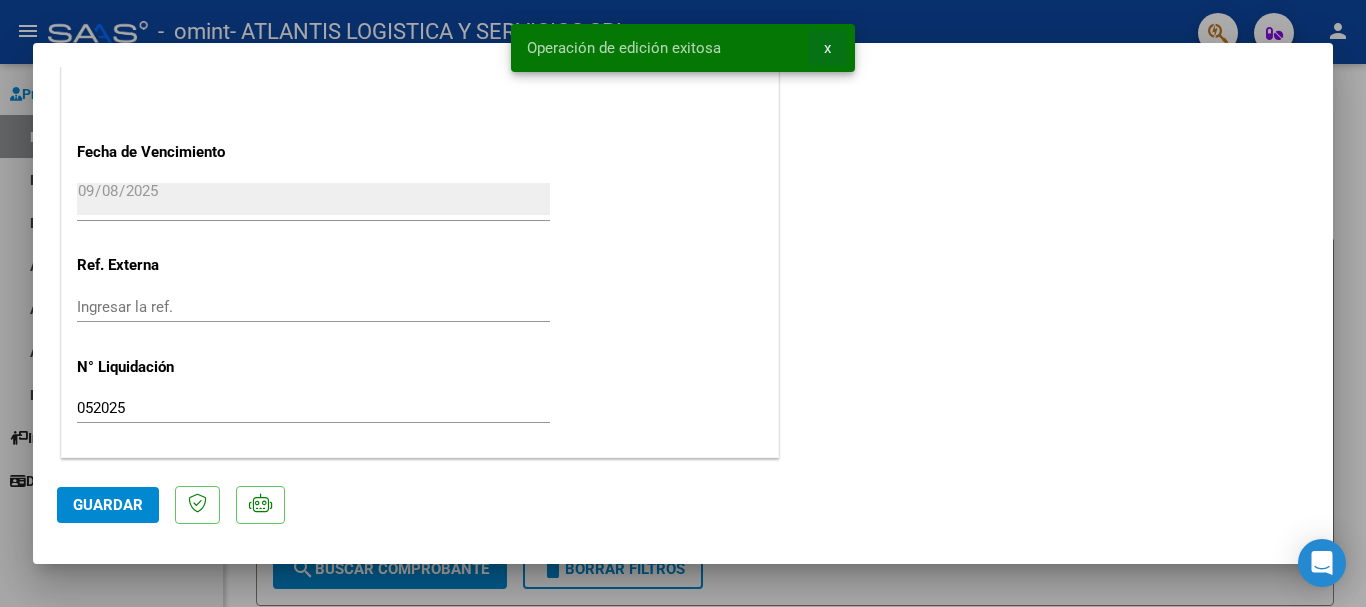 click on "x" at bounding box center [827, 48] 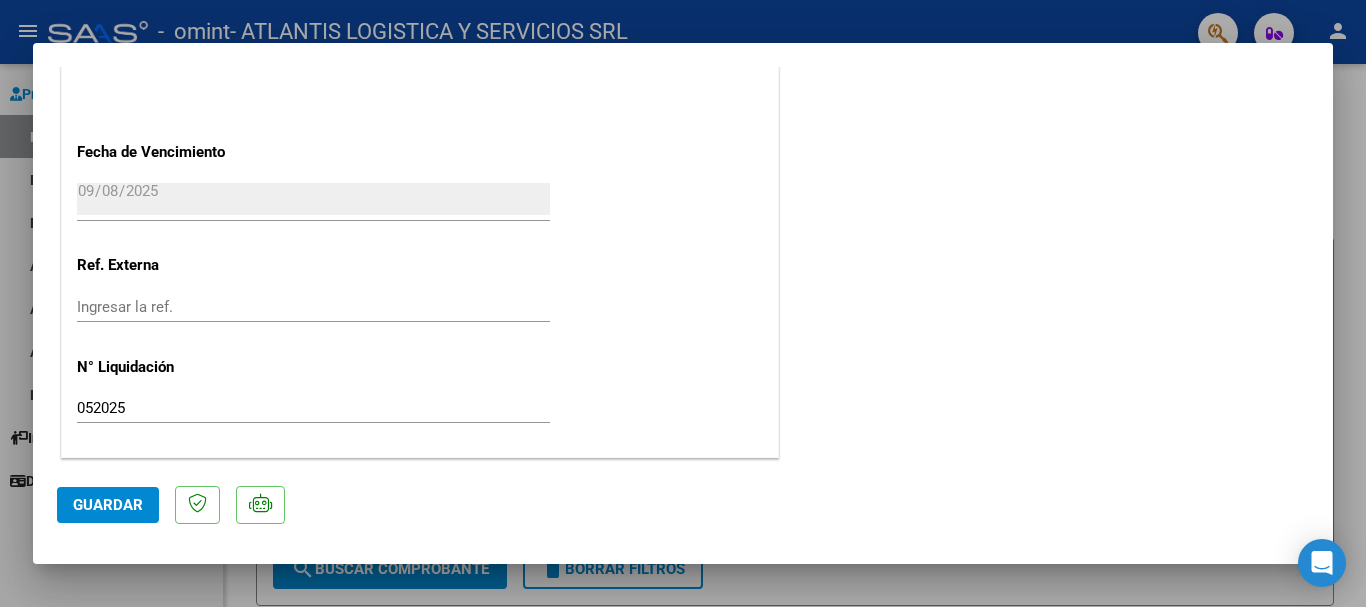 click at bounding box center [683, 303] 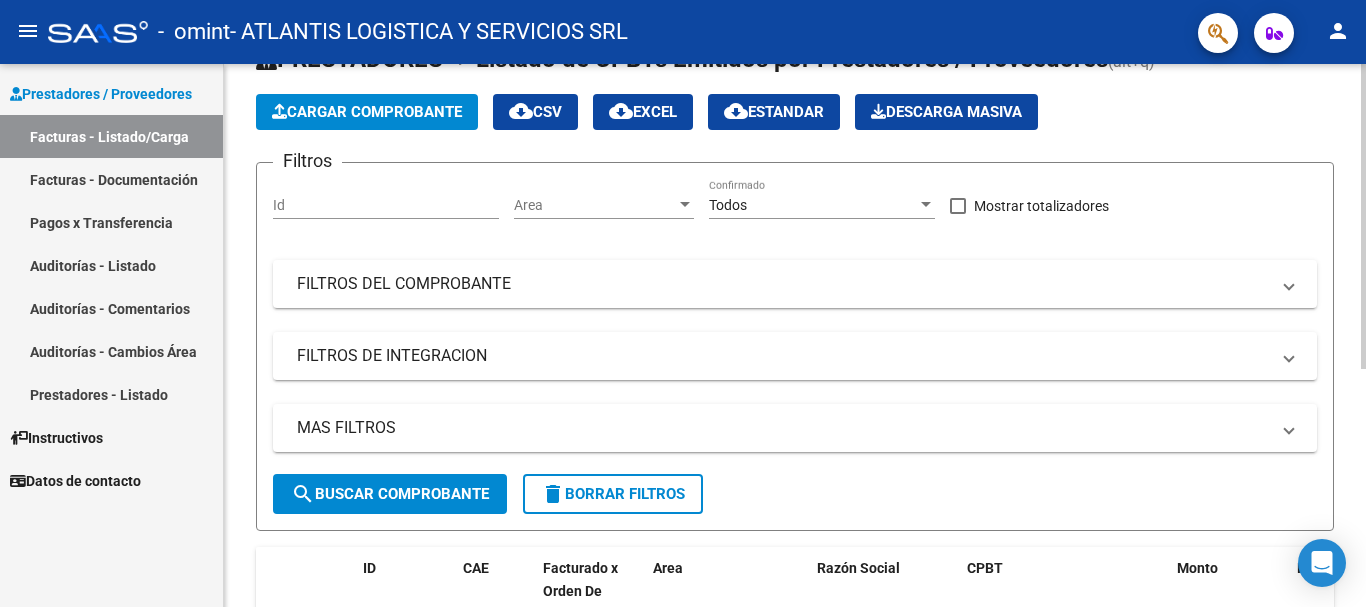 scroll, scrollTop: 0, scrollLeft: 0, axis: both 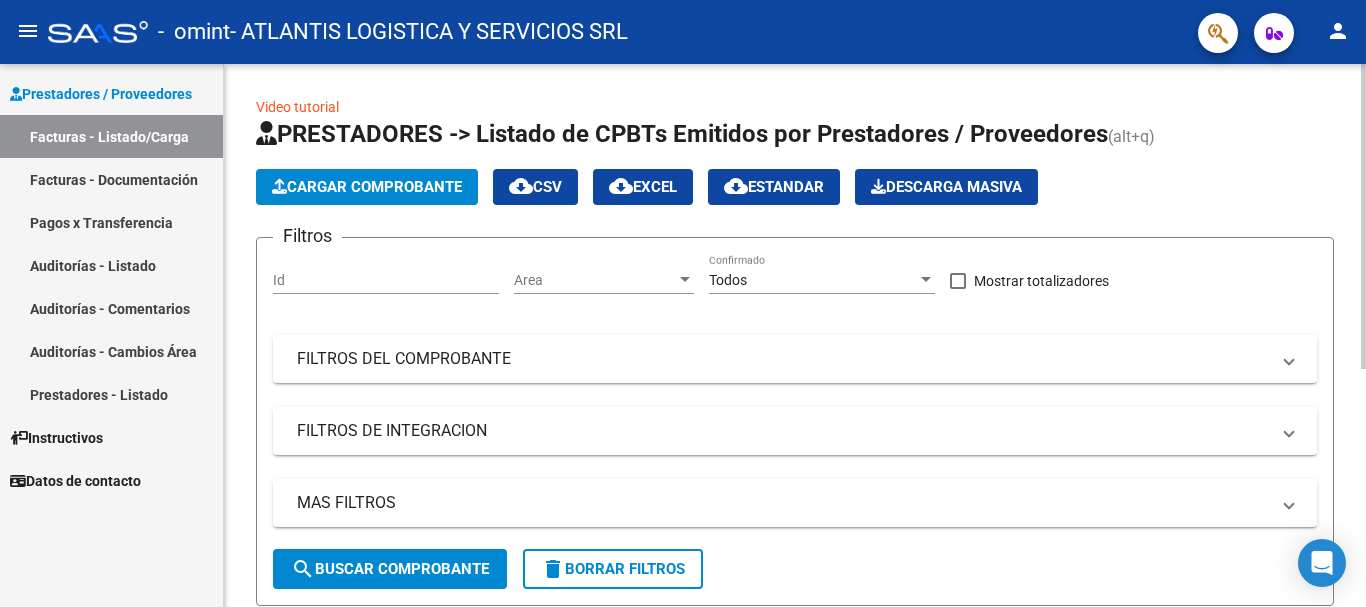 click 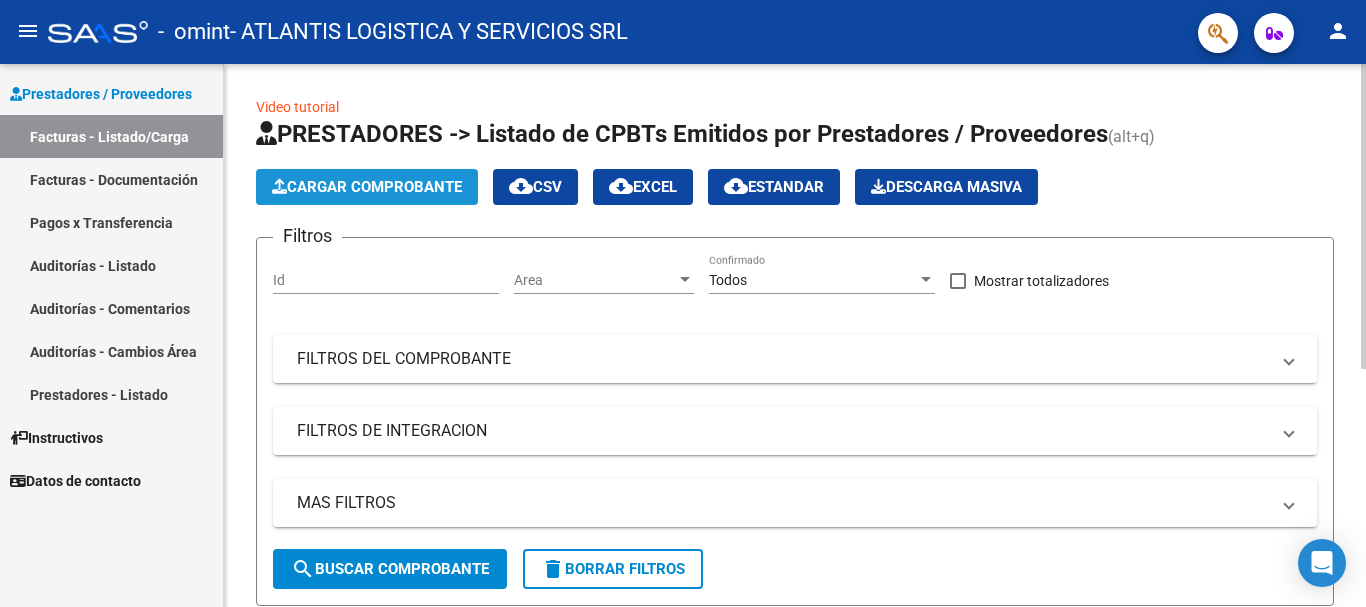 click on "Cargar Comprobante" 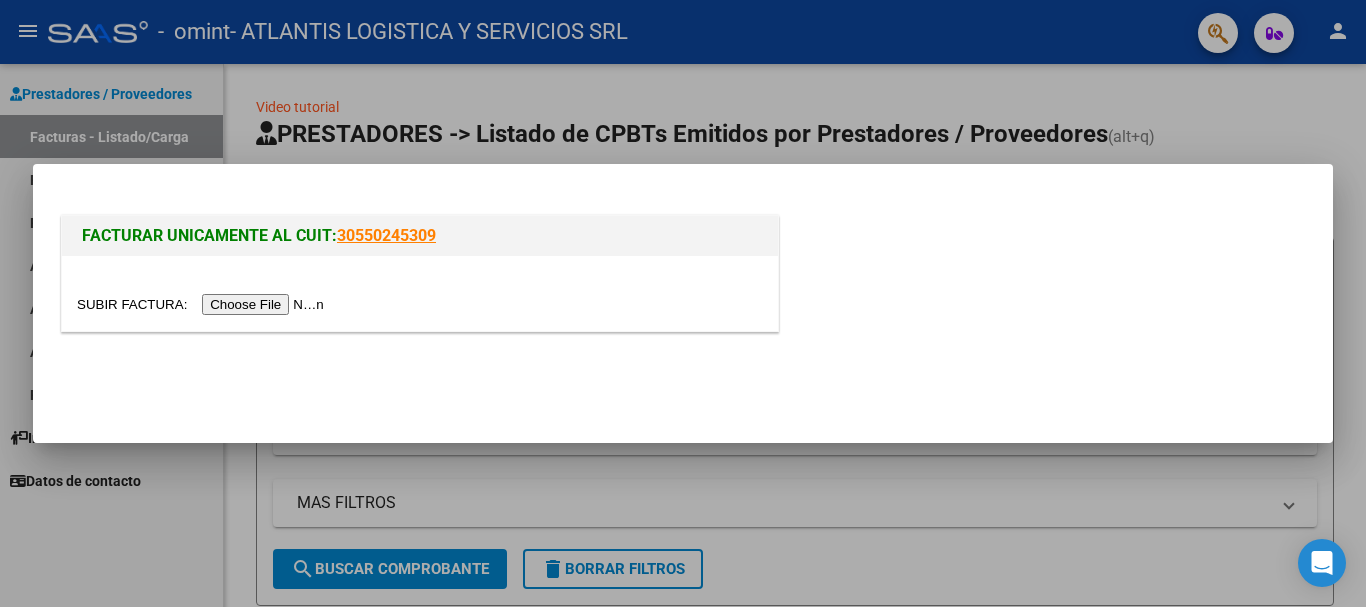 click at bounding box center [203, 304] 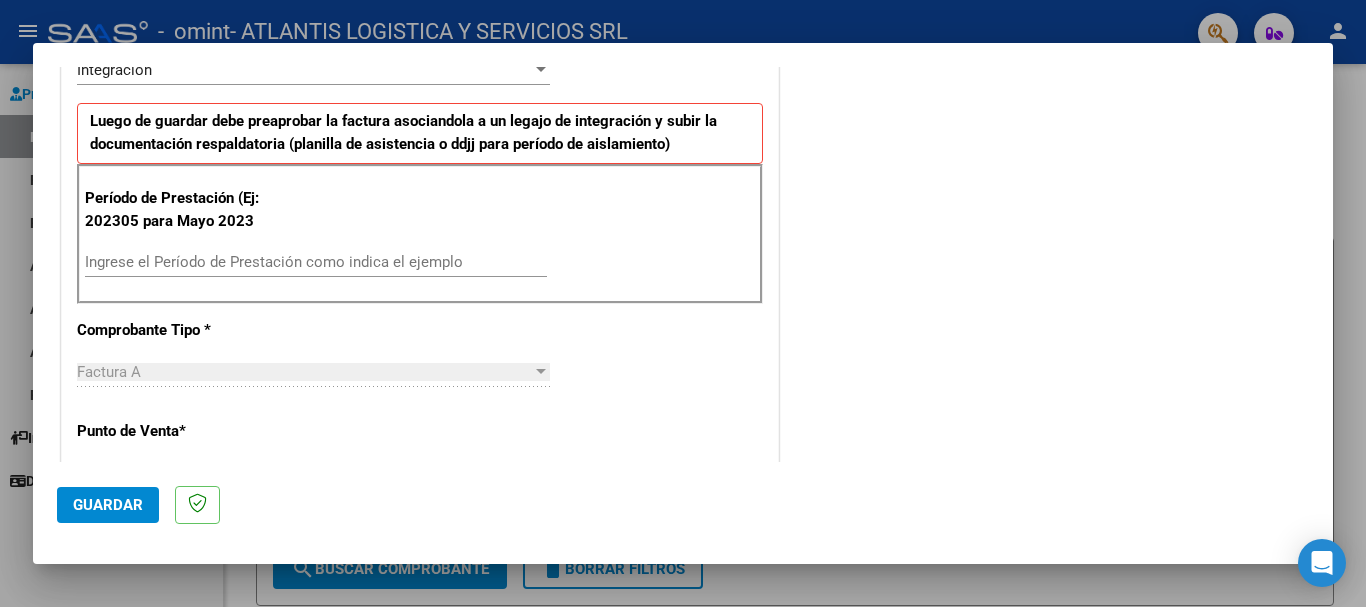 scroll, scrollTop: 589, scrollLeft: 0, axis: vertical 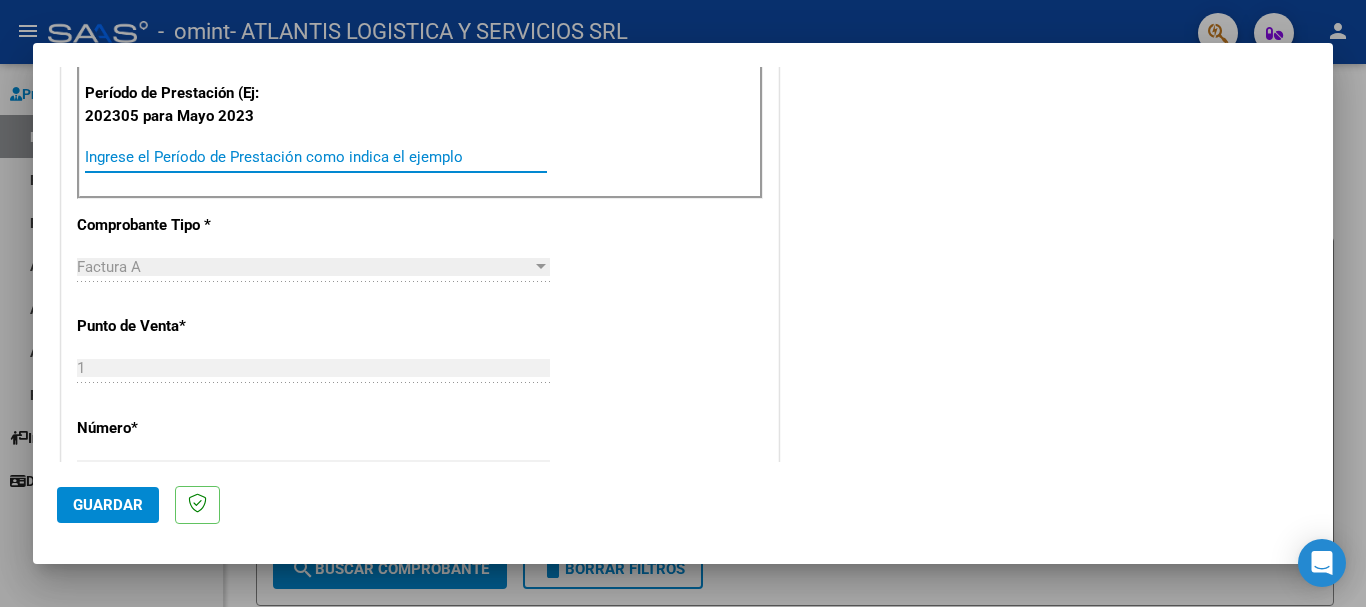click on "Ingrese el Período de Prestación como indica el ejemplo" at bounding box center (316, 157) 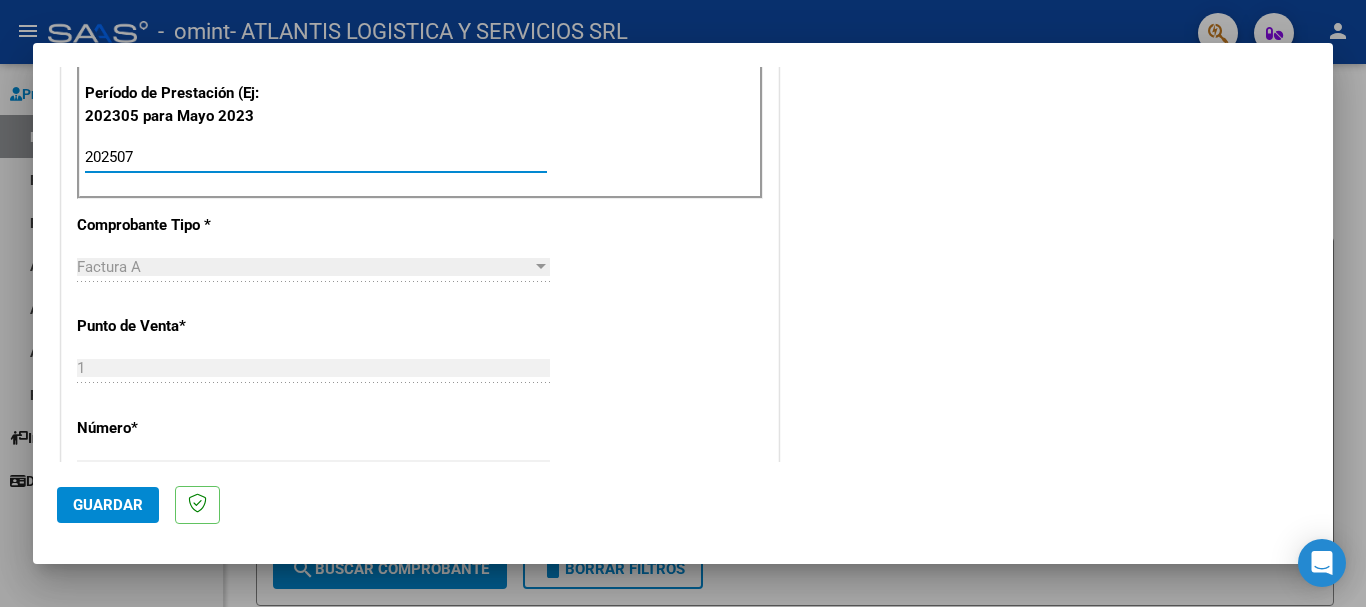 type on "202507" 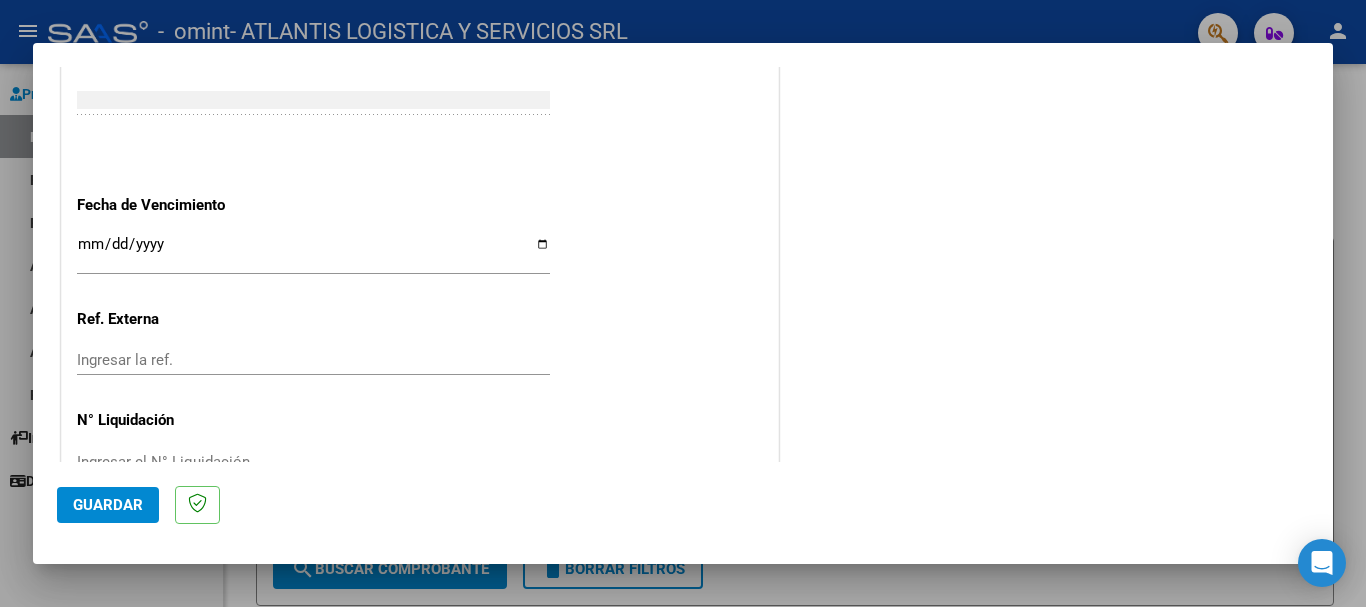 scroll, scrollTop: 1327, scrollLeft: 0, axis: vertical 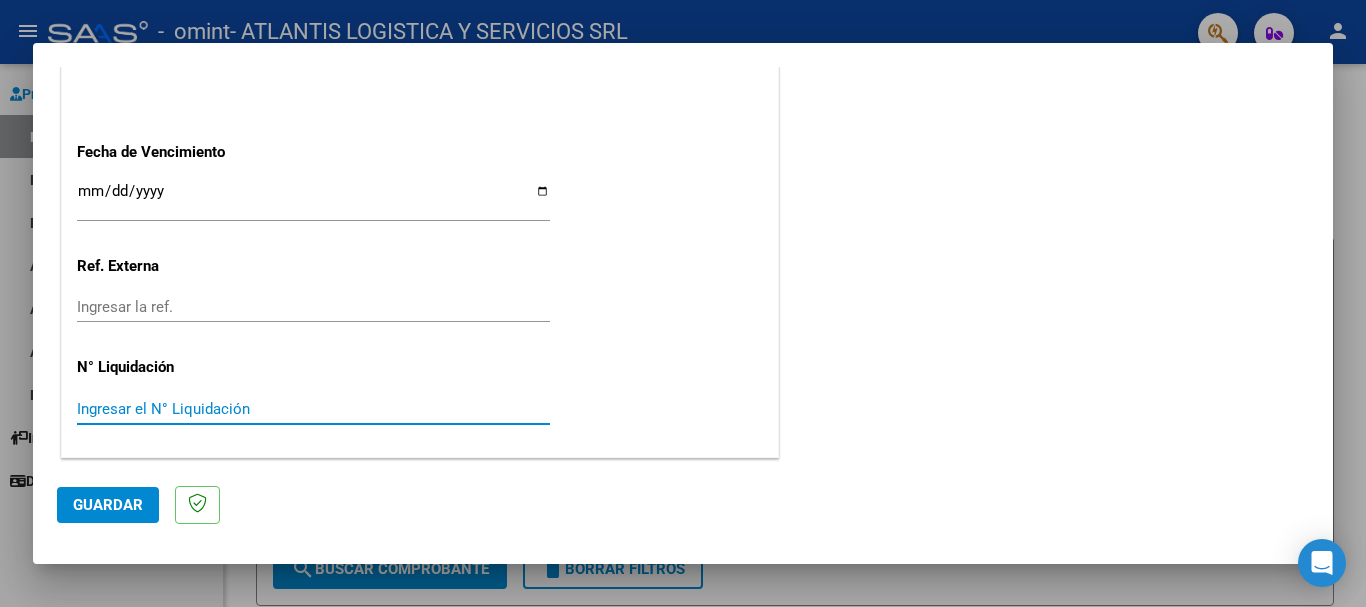 click on "Ingresar el N° Liquidación" at bounding box center (313, 409) 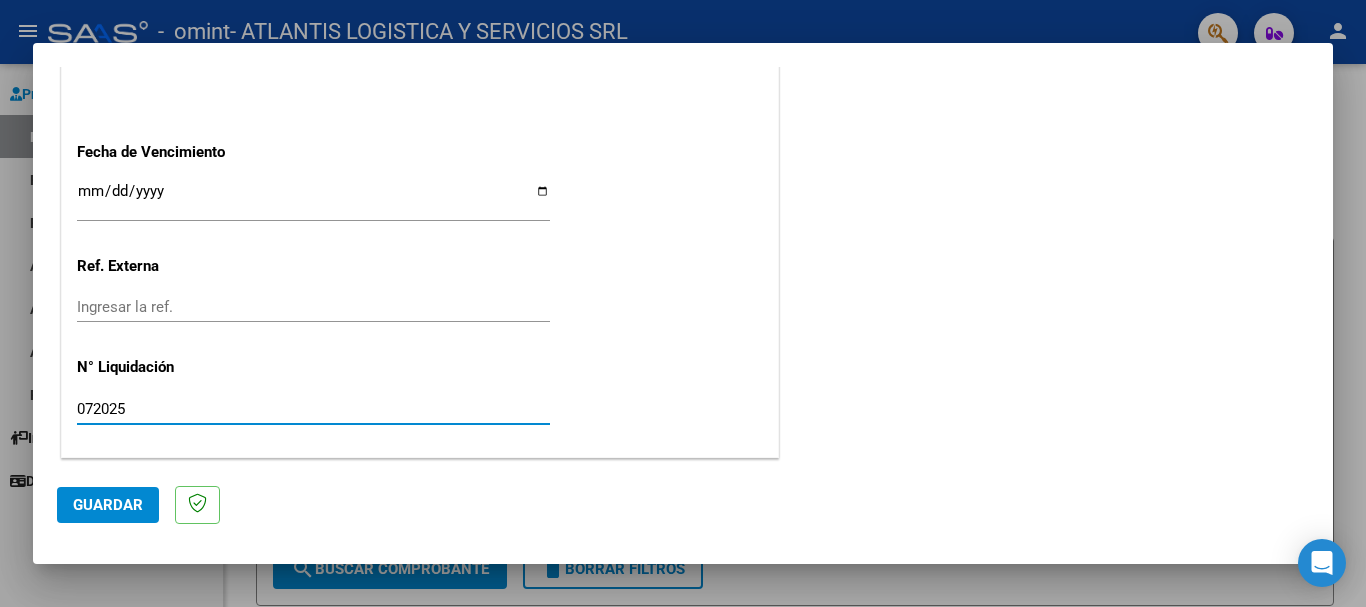 type on "072025" 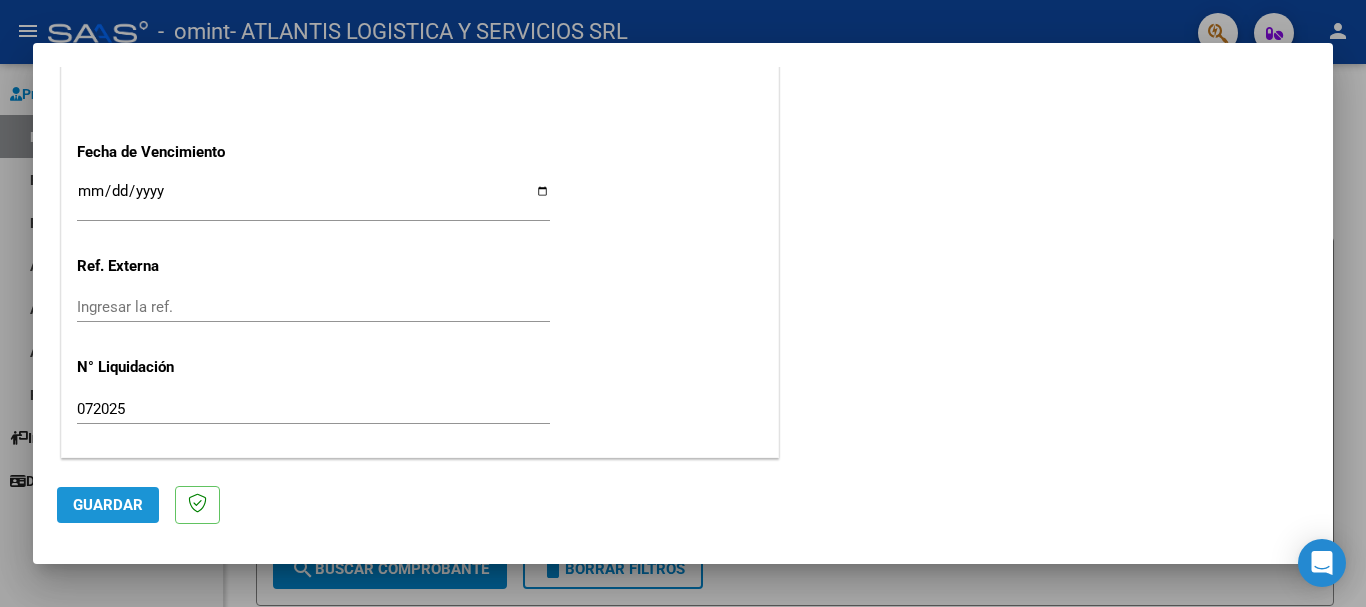 click on "Guardar" 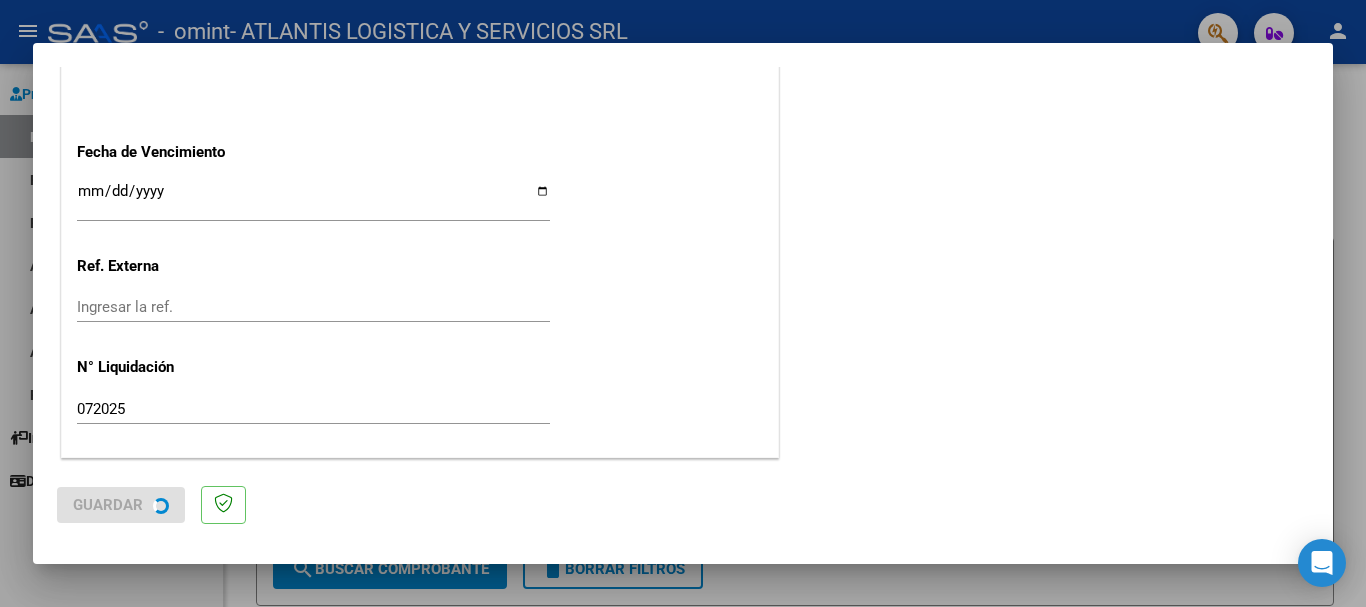 scroll, scrollTop: 0, scrollLeft: 0, axis: both 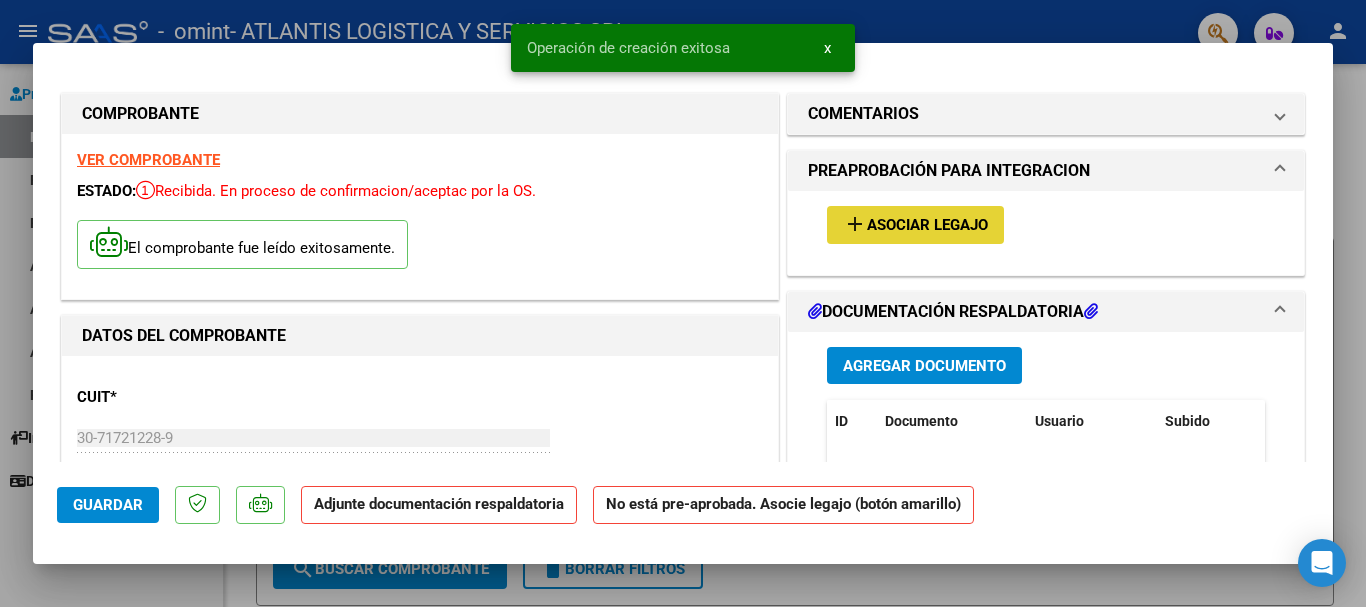 click on "Asociar Legajo" at bounding box center [927, 226] 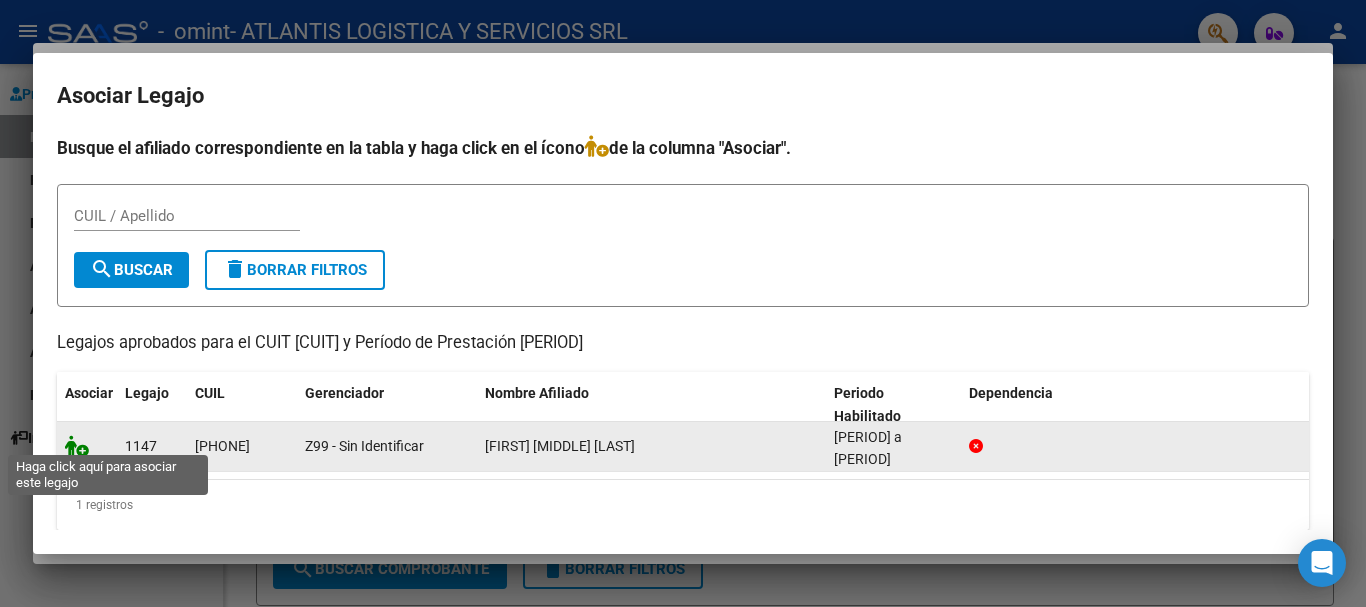 click 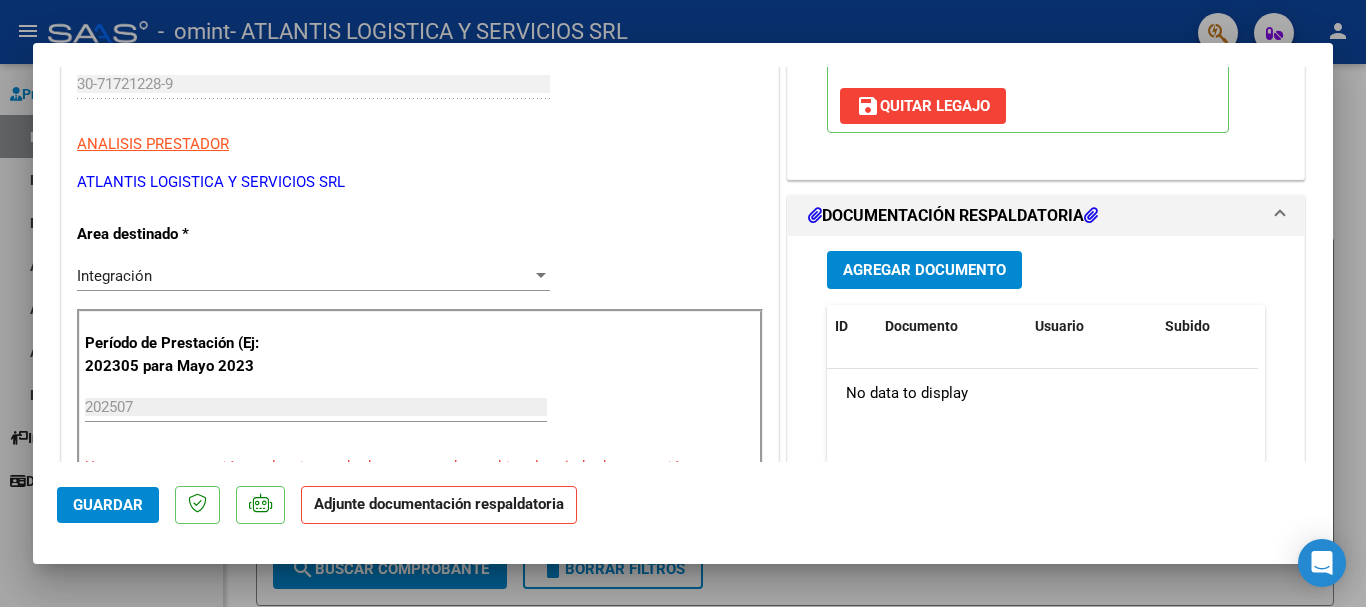 scroll, scrollTop: 359, scrollLeft: 0, axis: vertical 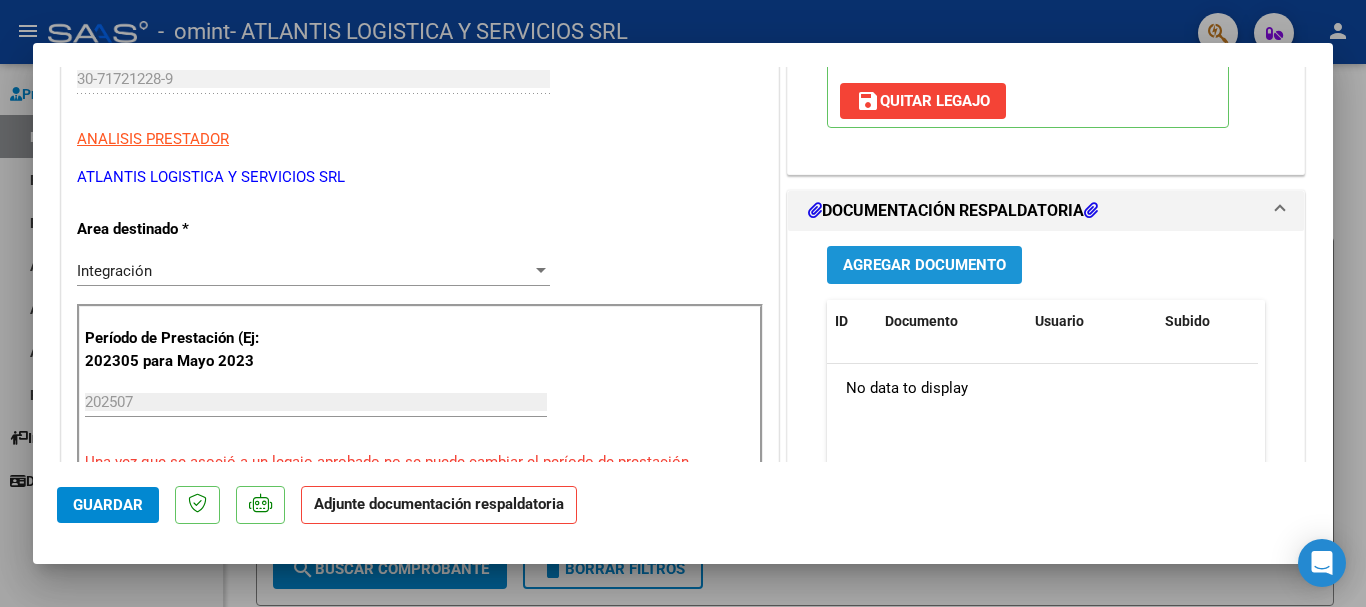 click on "Agregar Documento" at bounding box center (924, 266) 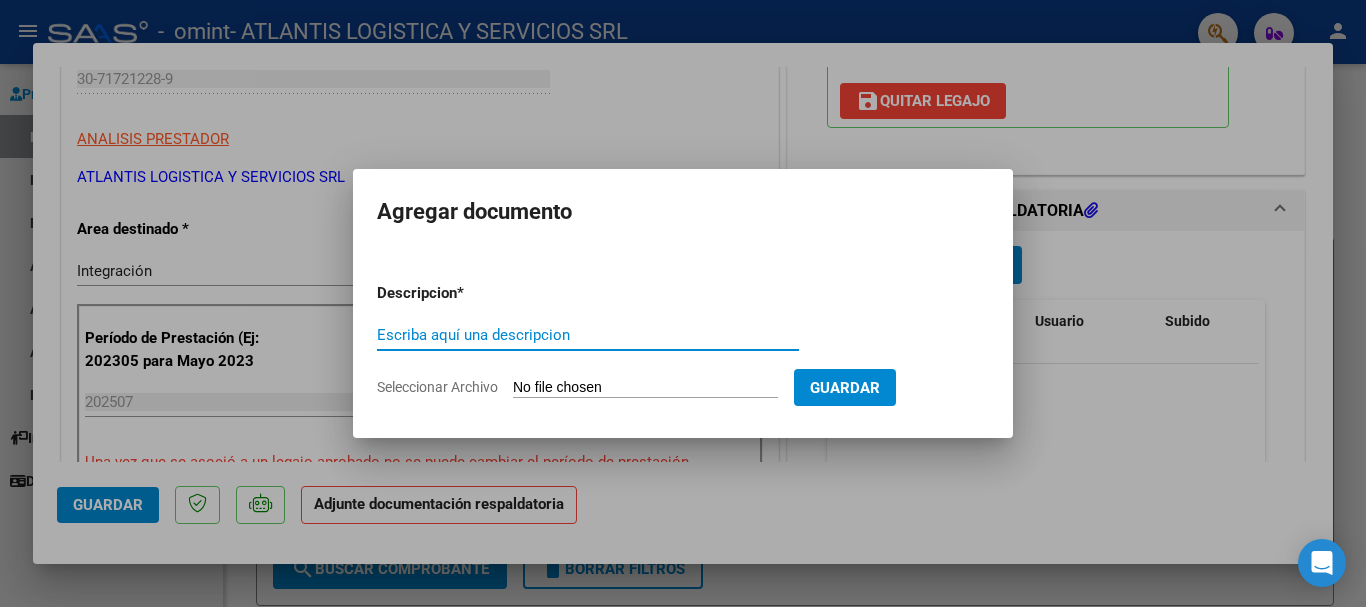 type on "W" 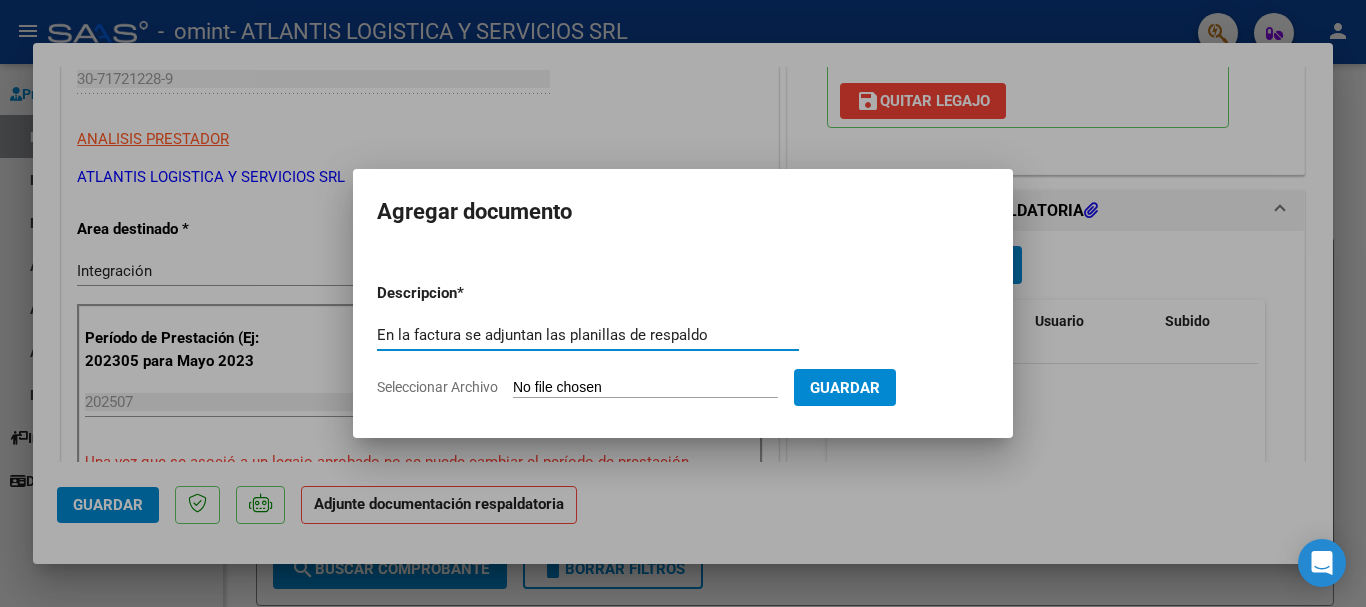 type on "En la factura se adjuntan las planillas de respaldo" 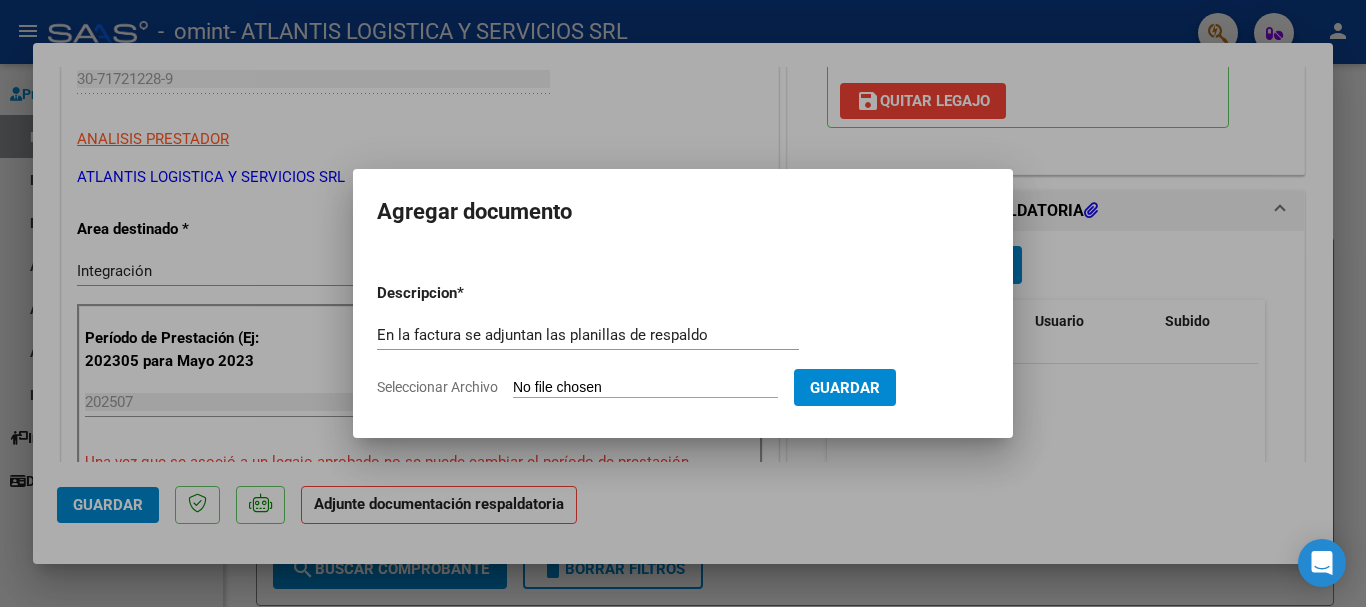 type on "C:\fakepath\[NAME] [NUMBER].pdf" 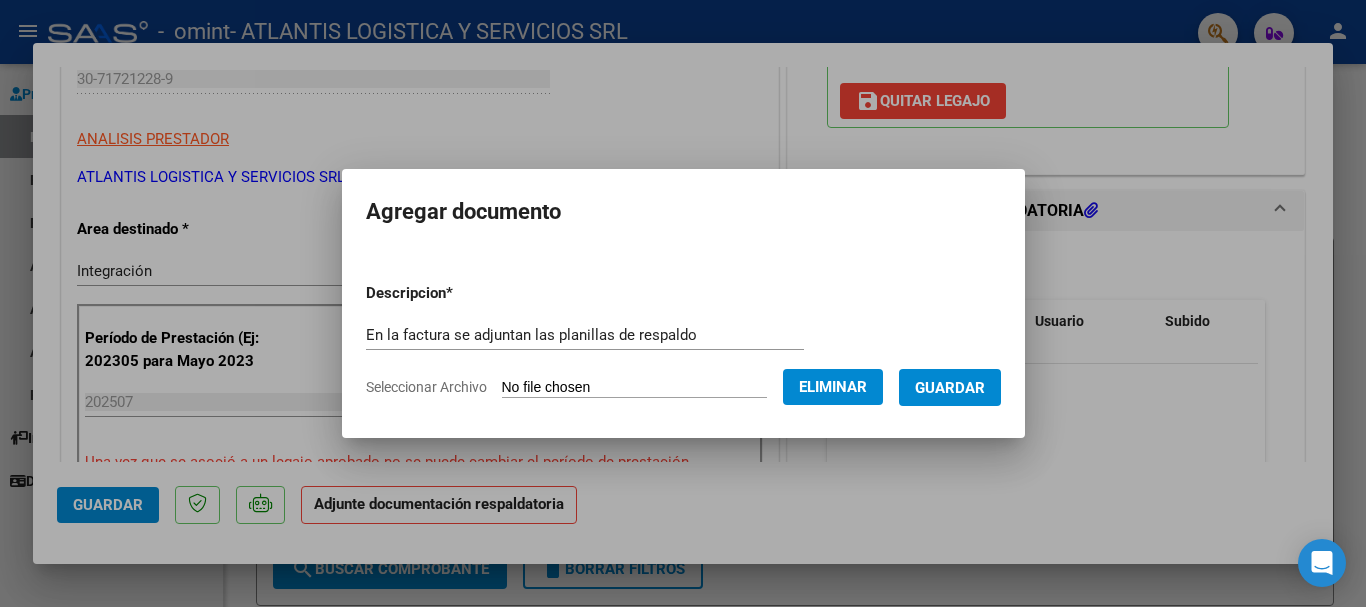 click on "Guardar" at bounding box center (950, 388) 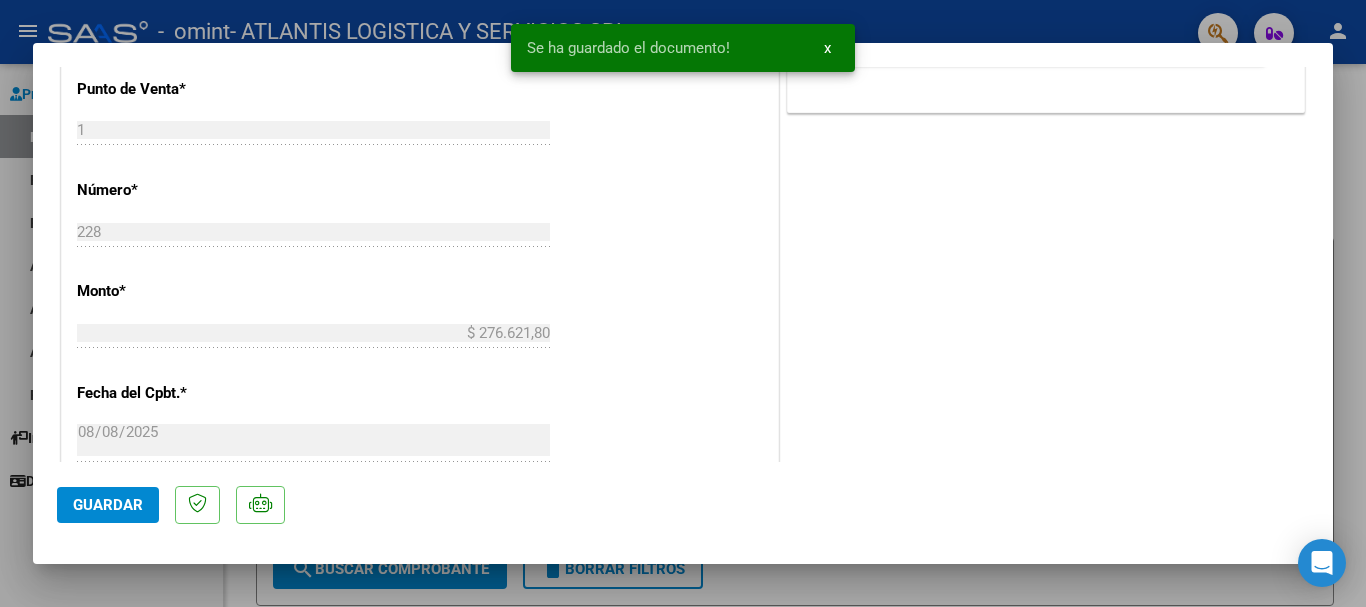 scroll, scrollTop: 1050, scrollLeft: 0, axis: vertical 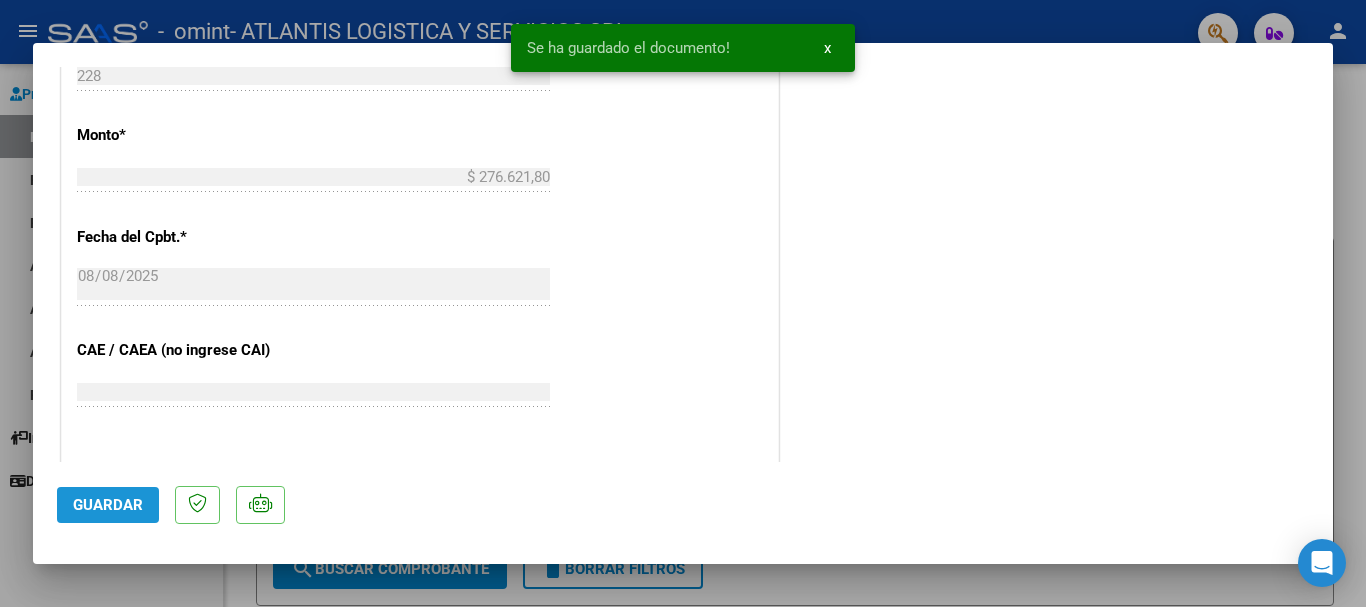 click on "Guardar" 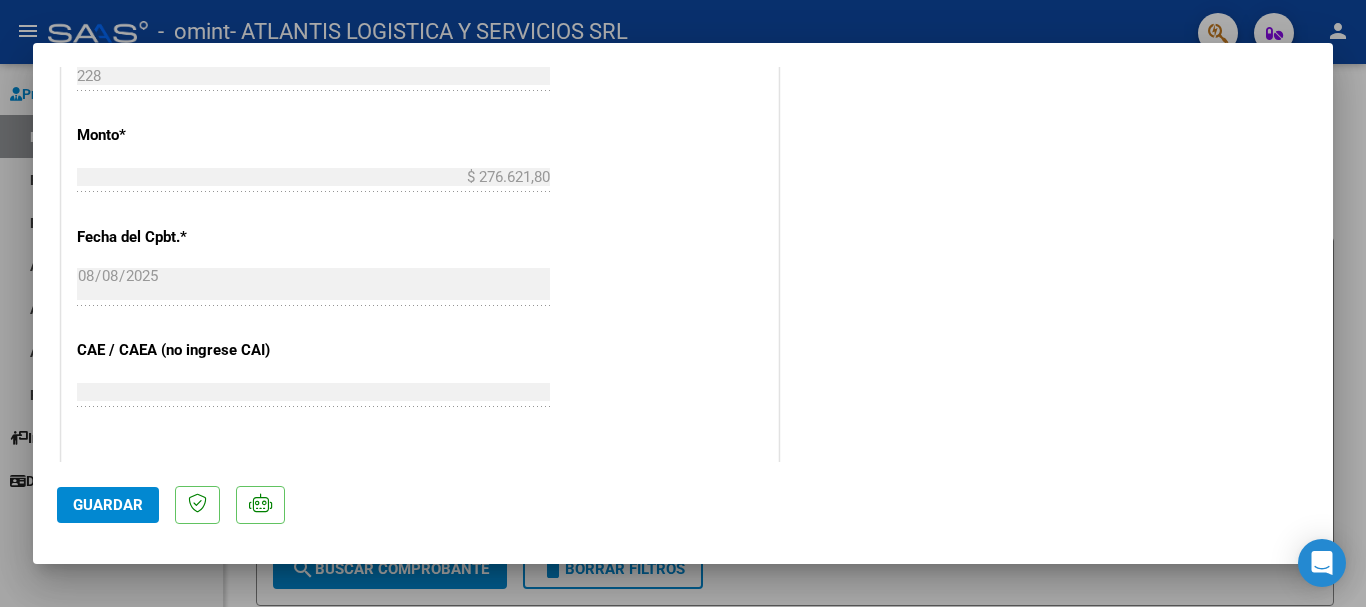 click on "Guardar" 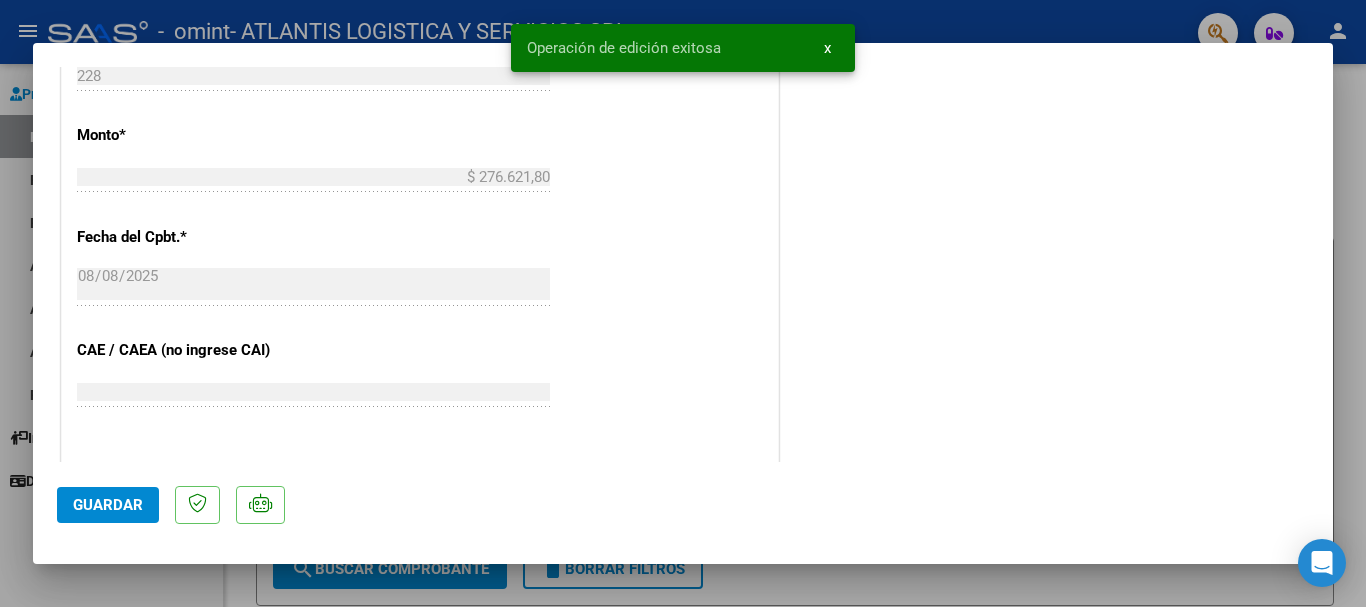 click at bounding box center [683, 303] 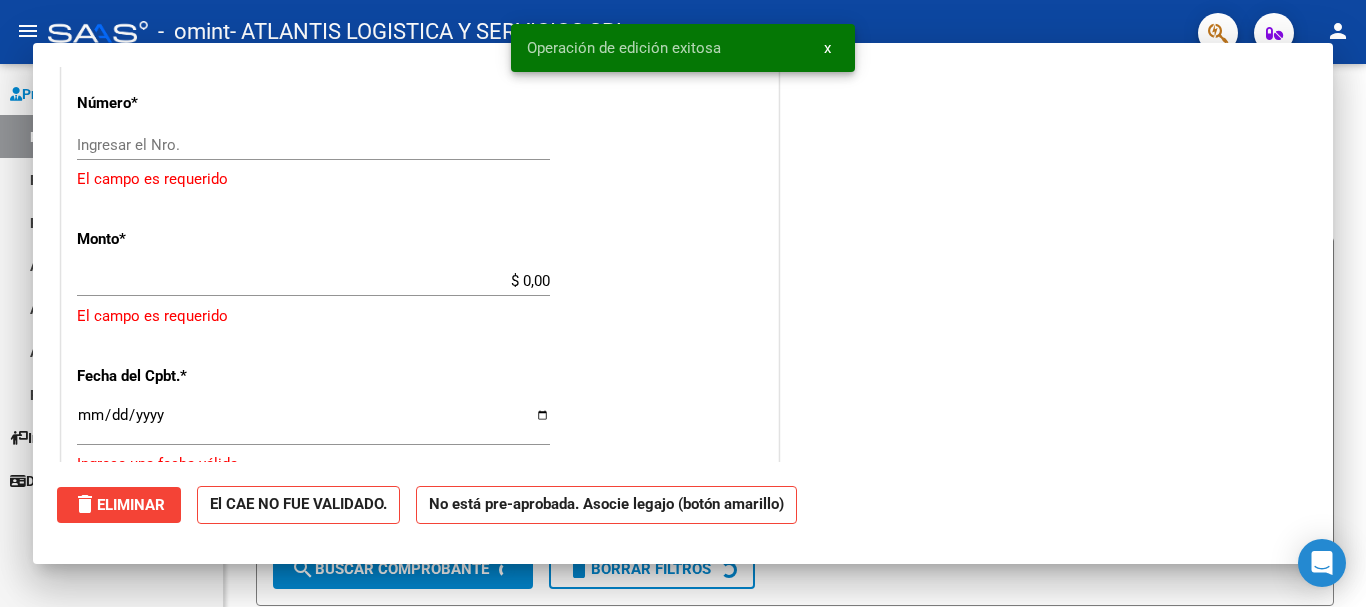 scroll, scrollTop: 0, scrollLeft: 0, axis: both 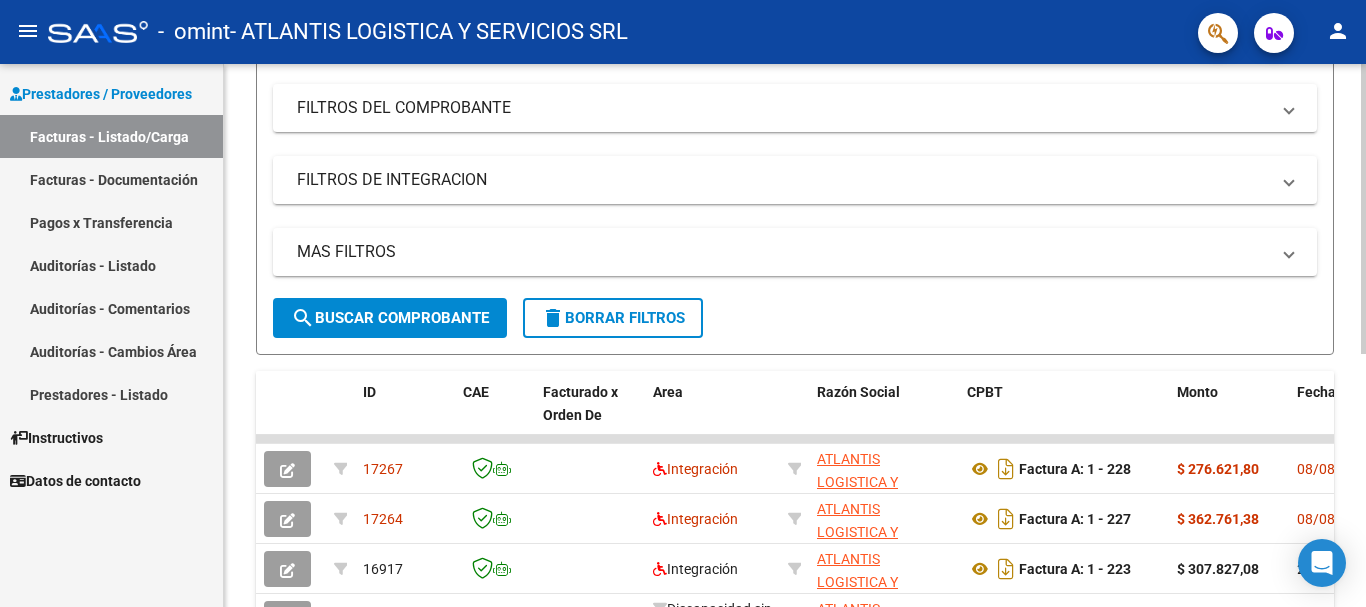 click on "Video tutorial   PRESTADORES -> Listado de CPBTs Emitidos por Prestadores / Proveedores (alt+q)   Cargar Comprobante
cloud_download  CSV  cloud_download  EXCEL  cloud_download  Estandar   Descarga Masiva
Filtros Id Area Area Todos Confirmado   Mostrar totalizadores   FILTROS DEL COMPROBANTE  Comprobante Tipo Comprobante Tipo Start date – End date Fec. Comprobante Desde / Hasta Días Emisión Desde(cant. días) Días Emisión Hasta(cant. días) CUIT / Razón Social Pto. Venta Nro. Comprobante Código SSS CAE Válido CAE Válido Todos Cargado Módulo Hosp. Todos Tiene facturacion Apócrifa Hospital Refes  FILTROS DE INTEGRACION  Período De Prestación Campos del Archivo de Rendición Devuelto x SSS (dr_envio) Todos Rendido x SSS (dr_envio) Tipo de Registro Tipo de Registro Período Presentación Período Presentación Campos del Legajo Asociado (preaprobación) Afiliado Legajo (cuil/nombre) Todos Solo facturas preaprobadas  MAS FILTROS  Todos Con Doc. Respaldatoria Todos Con Trazabilidad Todos – – 0" 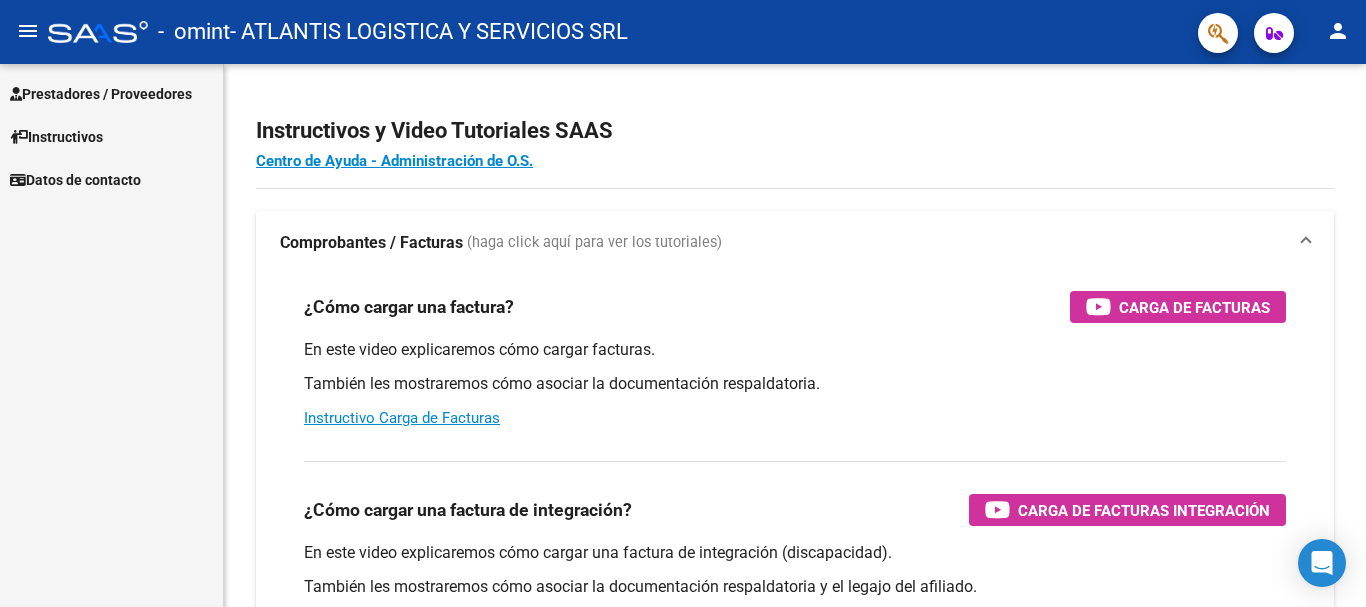 scroll, scrollTop: 0, scrollLeft: 0, axis: both 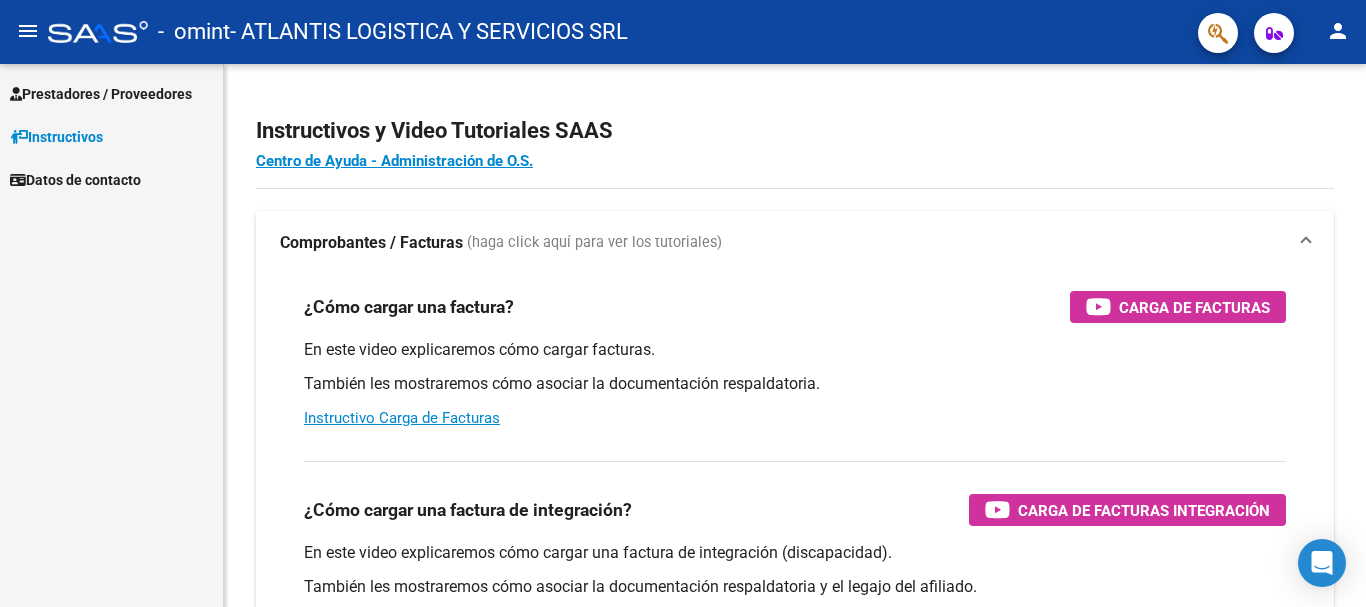click on "Prestadores / Proveedores" at bounding box center [111, 93] 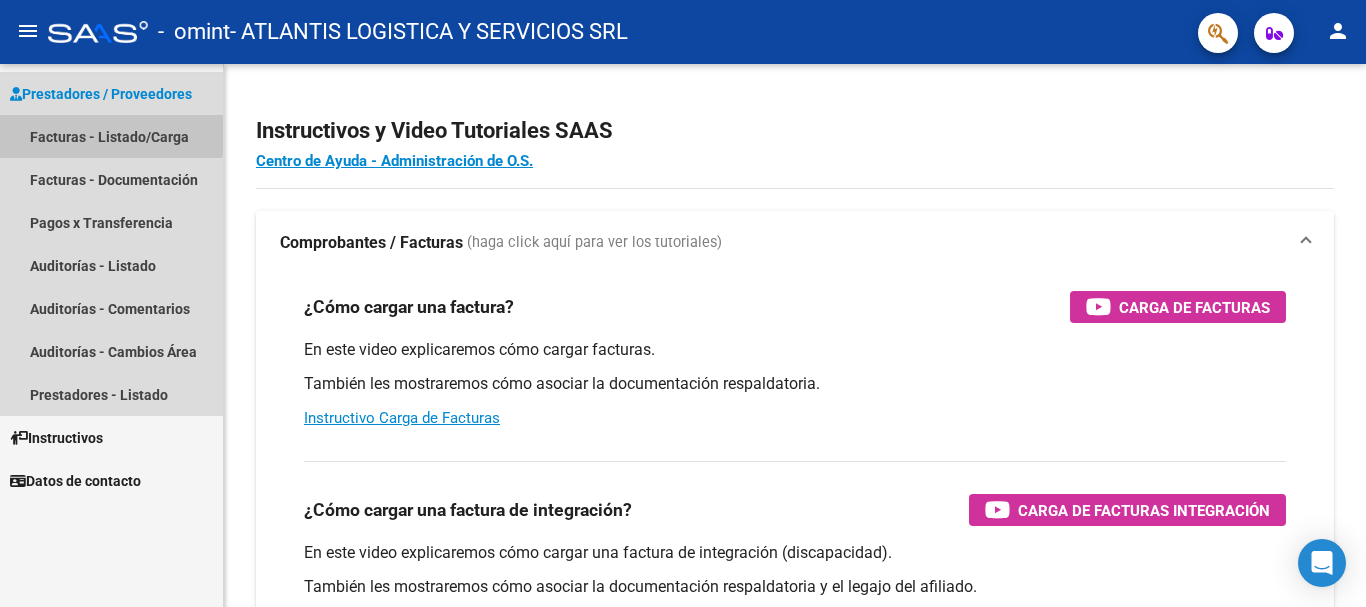 click on "Facturas - Listado/Carga" at bounding box center (111, 136) 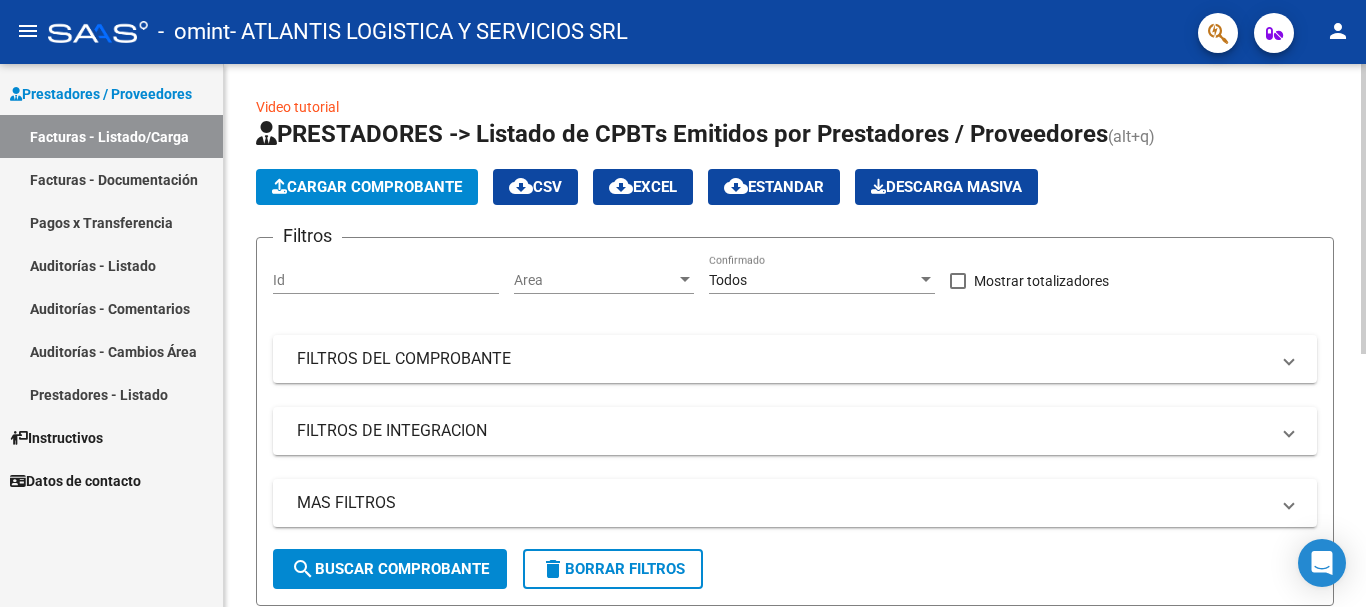 scroll, scrollTop: 475, scrollLeft: 0, axis: vertical 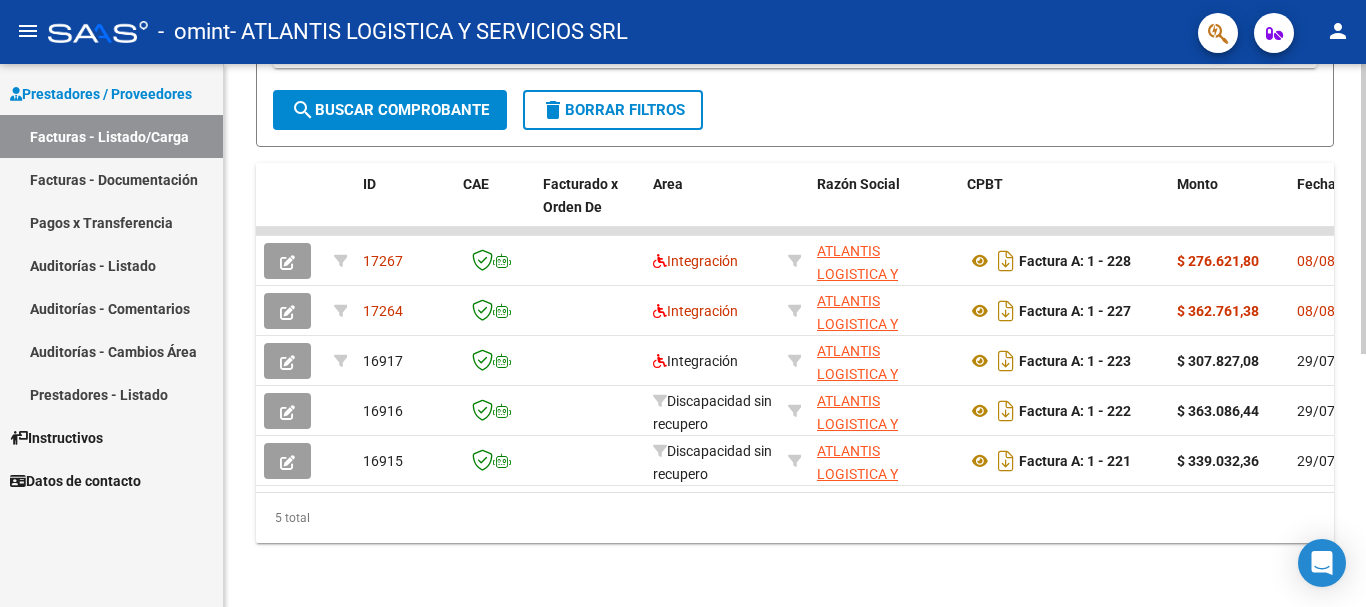 click 